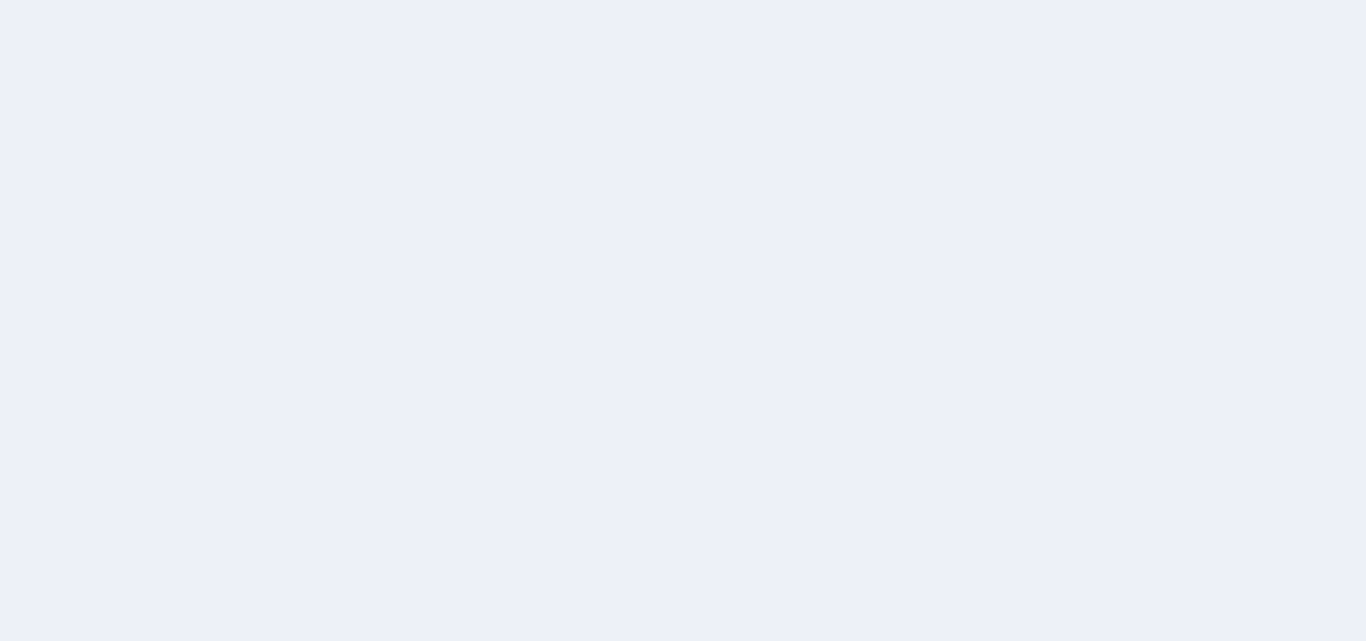 scroll, scrollTop: 0, scrollLeft: 0, axis: both 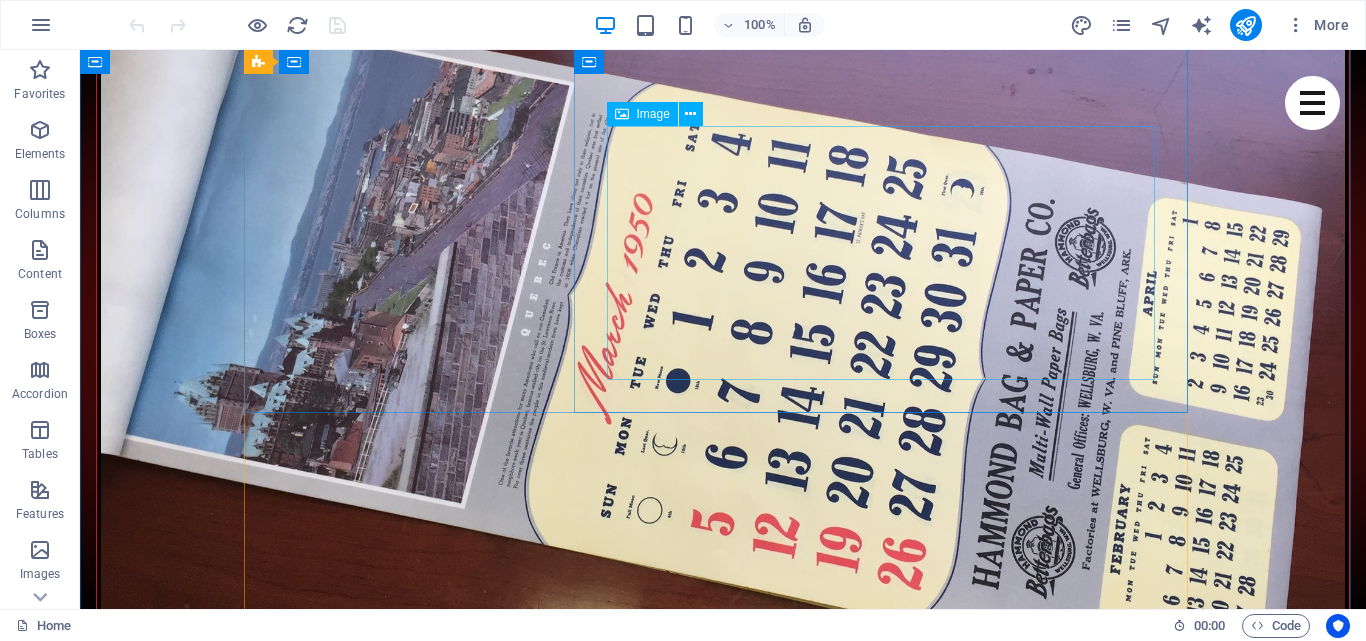 click at bounding box center [743, 7980] 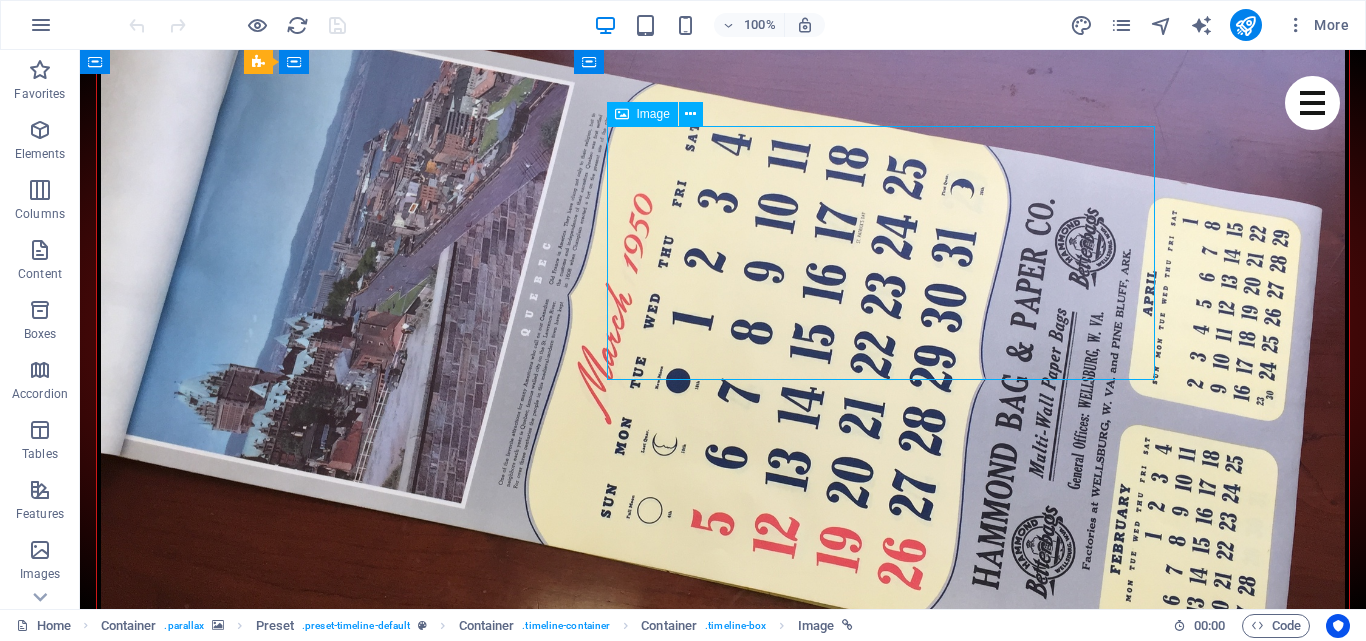 click at bounding box center (743, 7980) 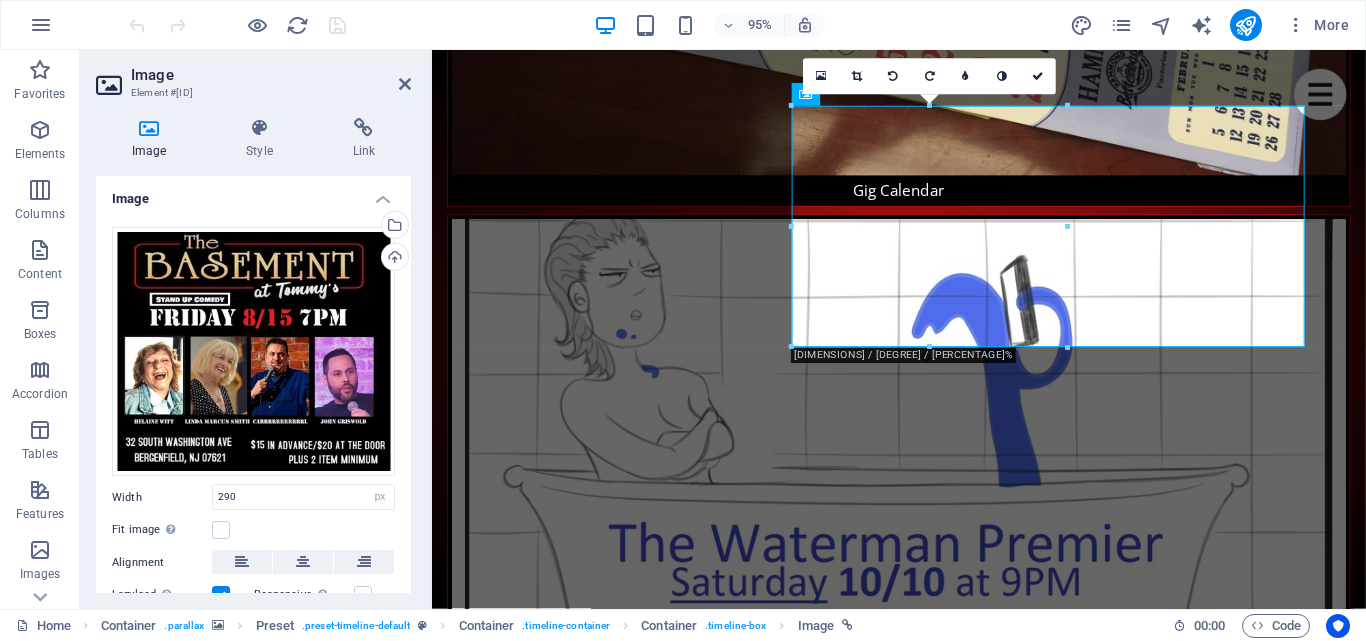 scroll, scrollTop: 0, scrollLeft: 0, axis: both 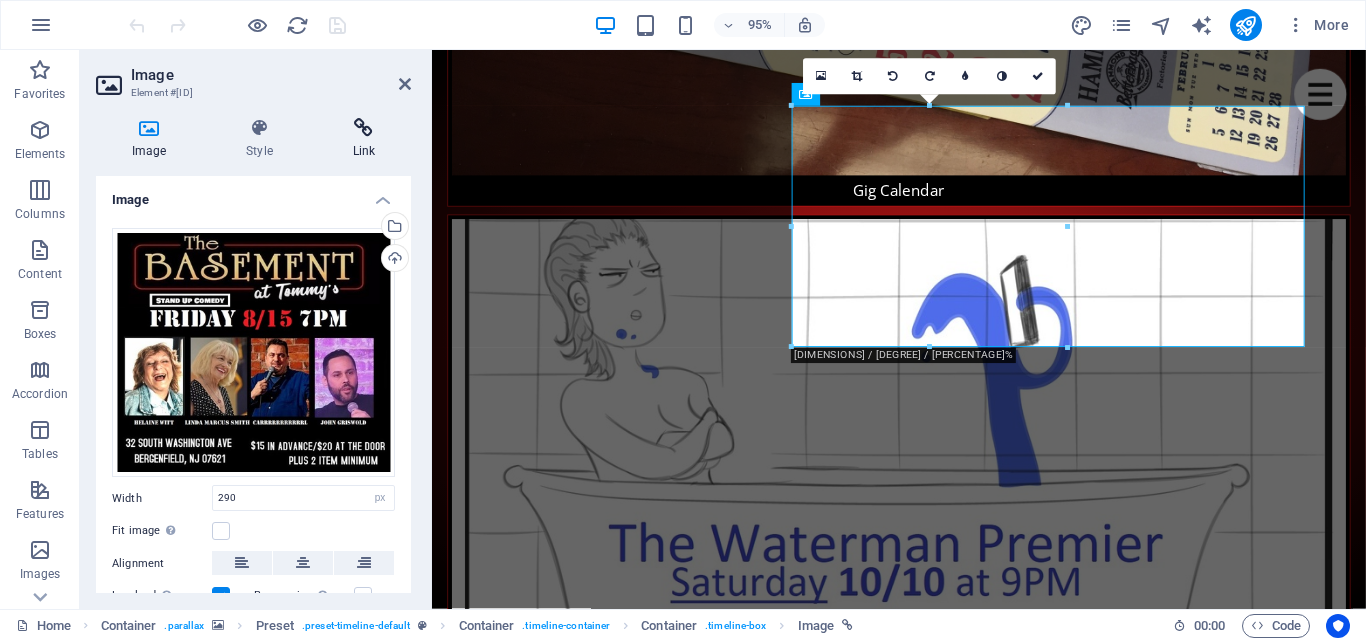 click on "Link" at bounding box center (364, 139) 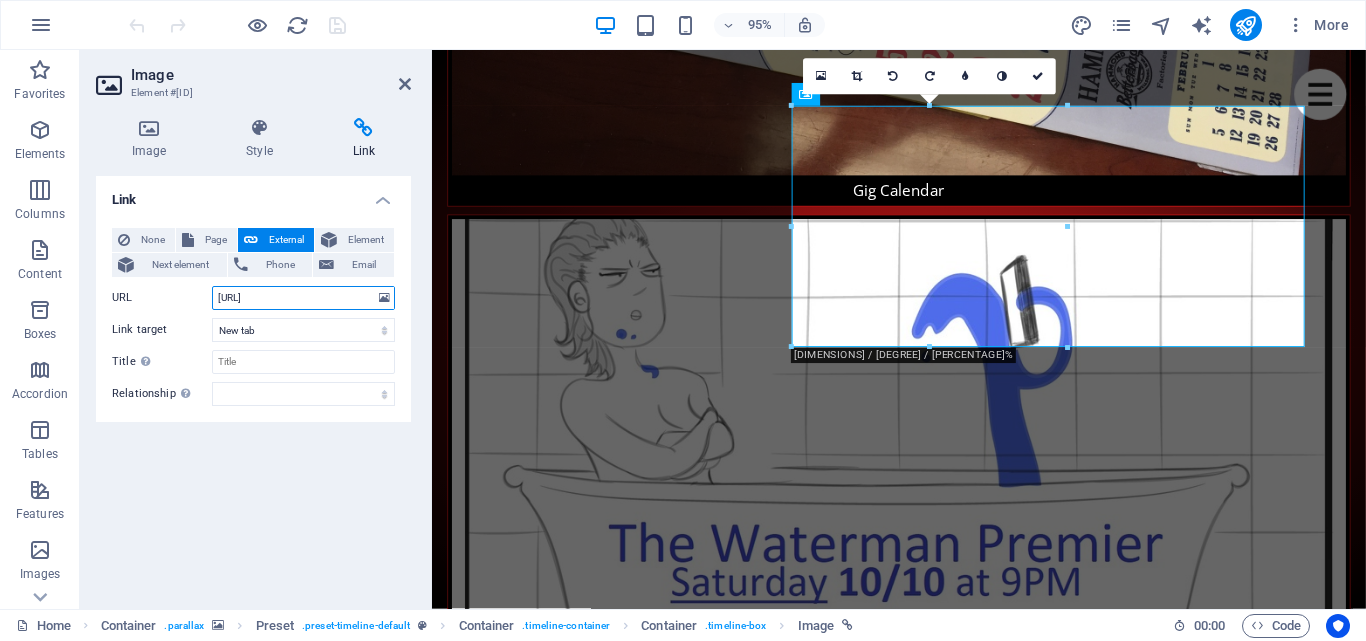 click on "[URL]" at bounding box center (303, 298) 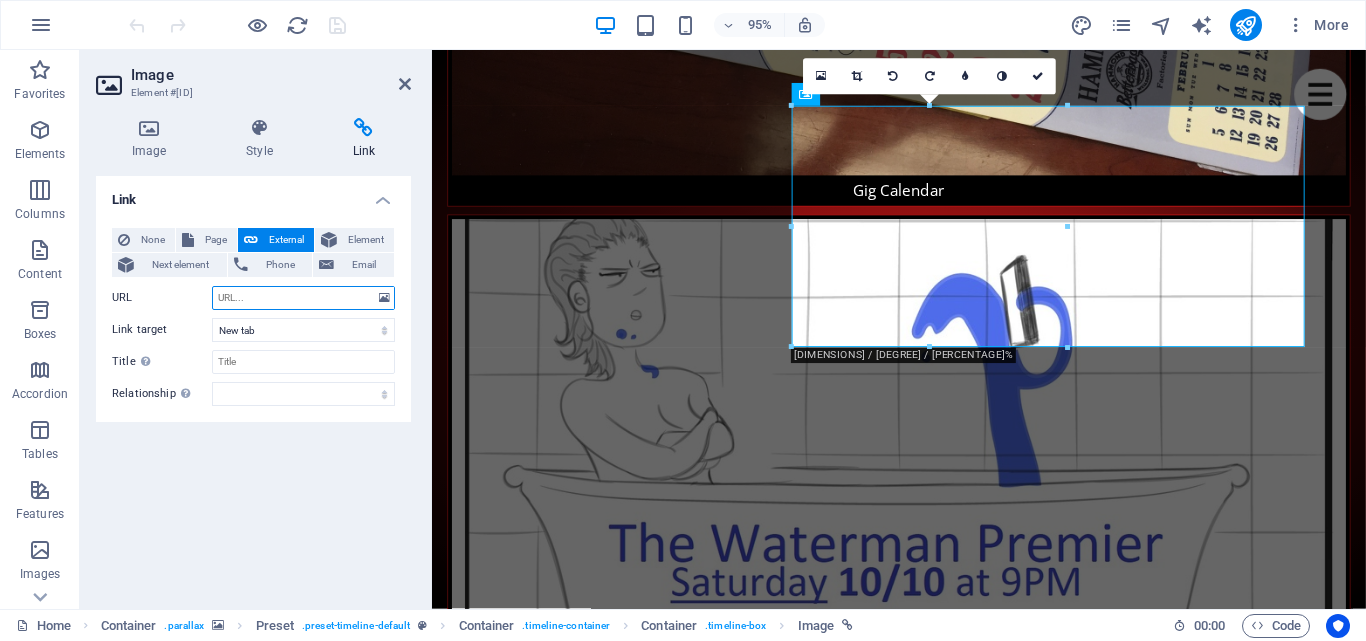 scroll, scrollTop: 0, scrollLeft: 0, axis: both 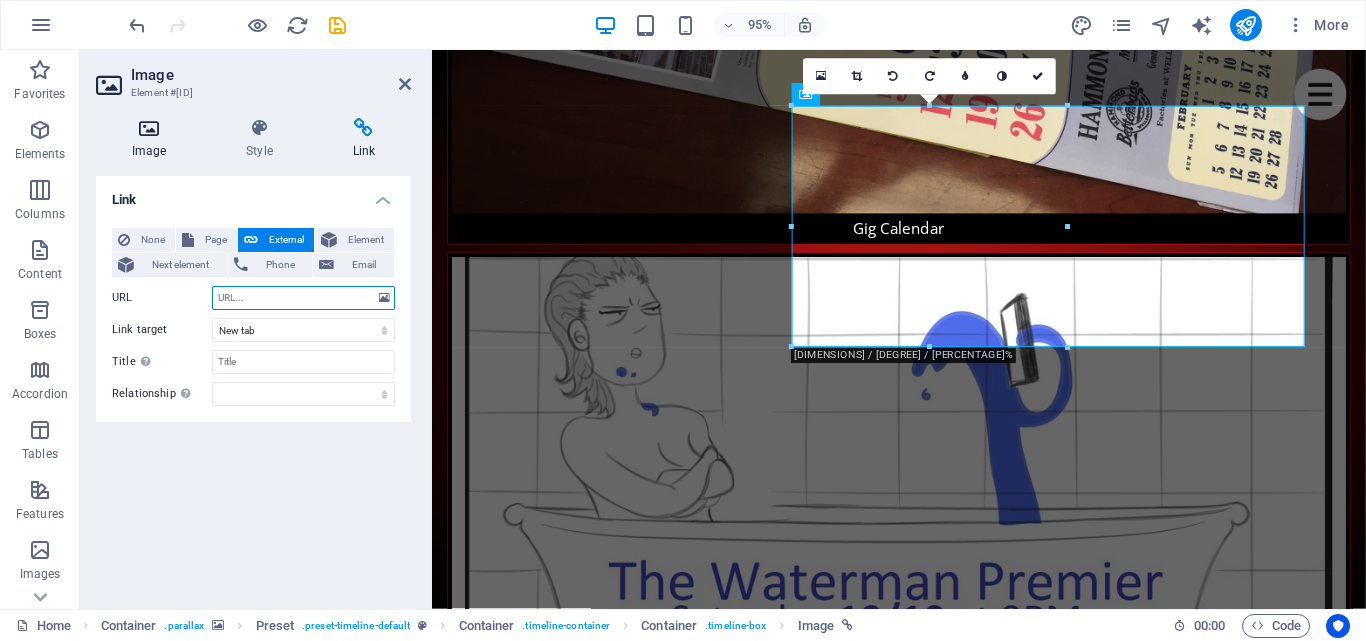 type 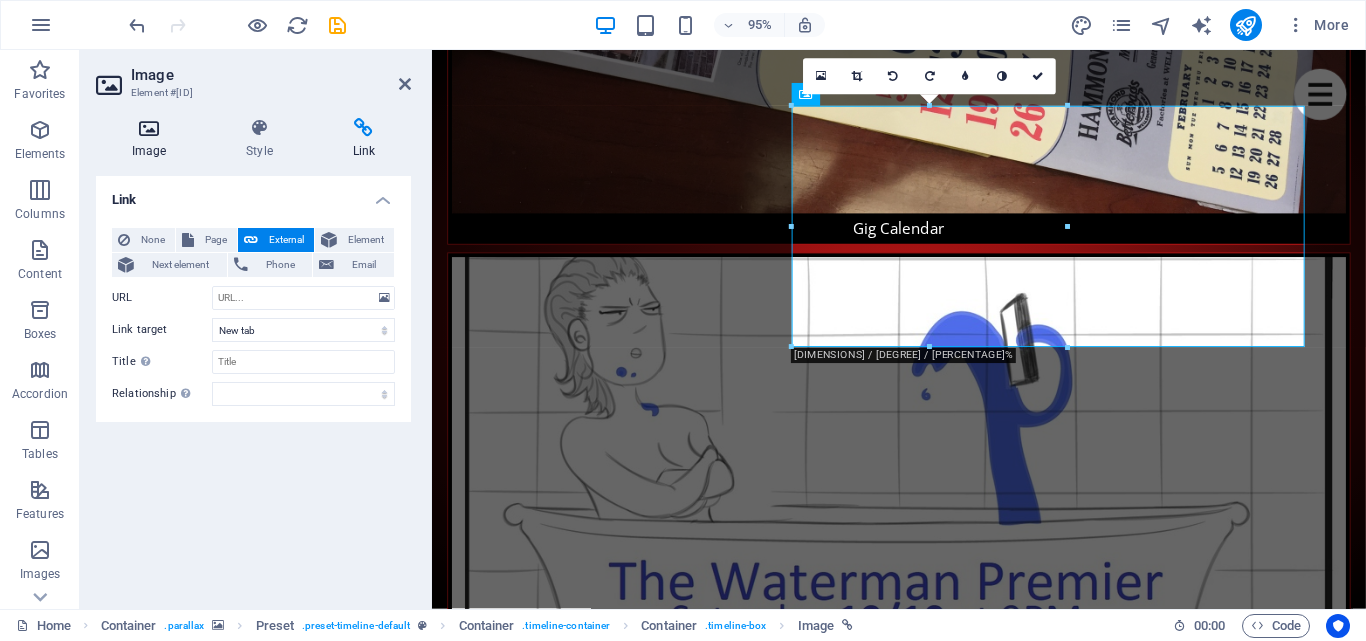 click at bounding box center [149, 128] 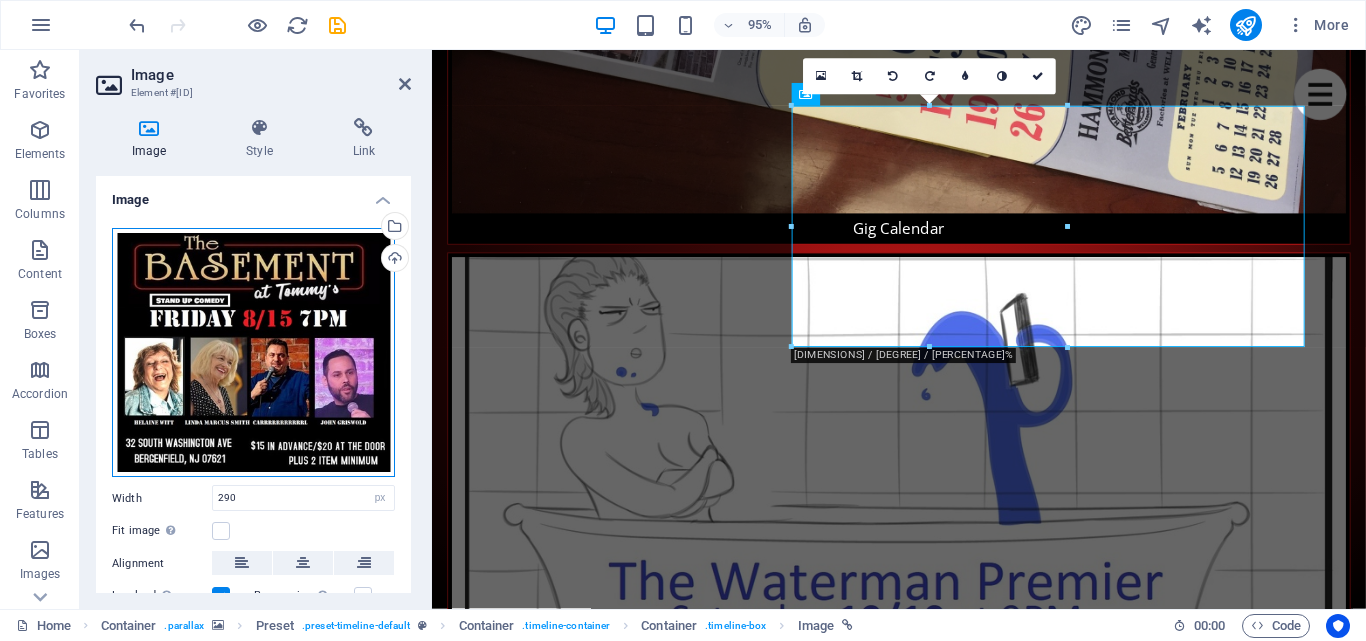 click on "Drag files here, click to choose files or select files from Files or our free stock photos & videos" at bounding box center (253, 353) 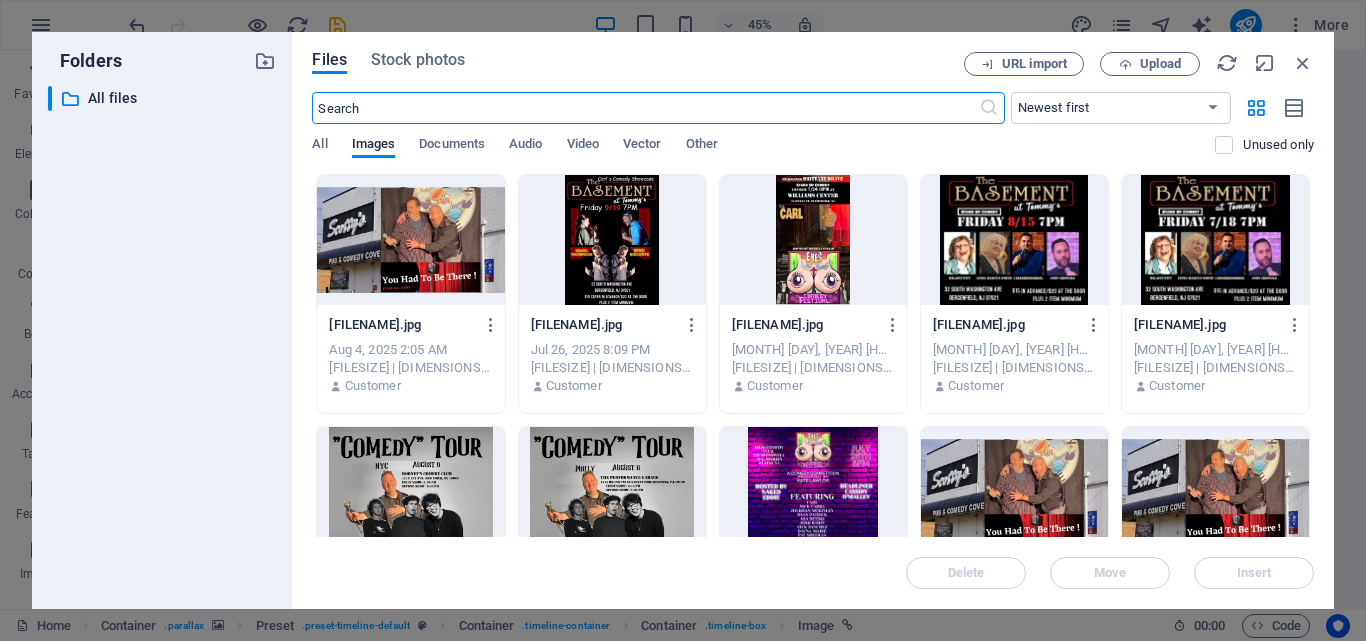 scroll, scrollTop: 3796, scrollLeft: 0, axis: vertical 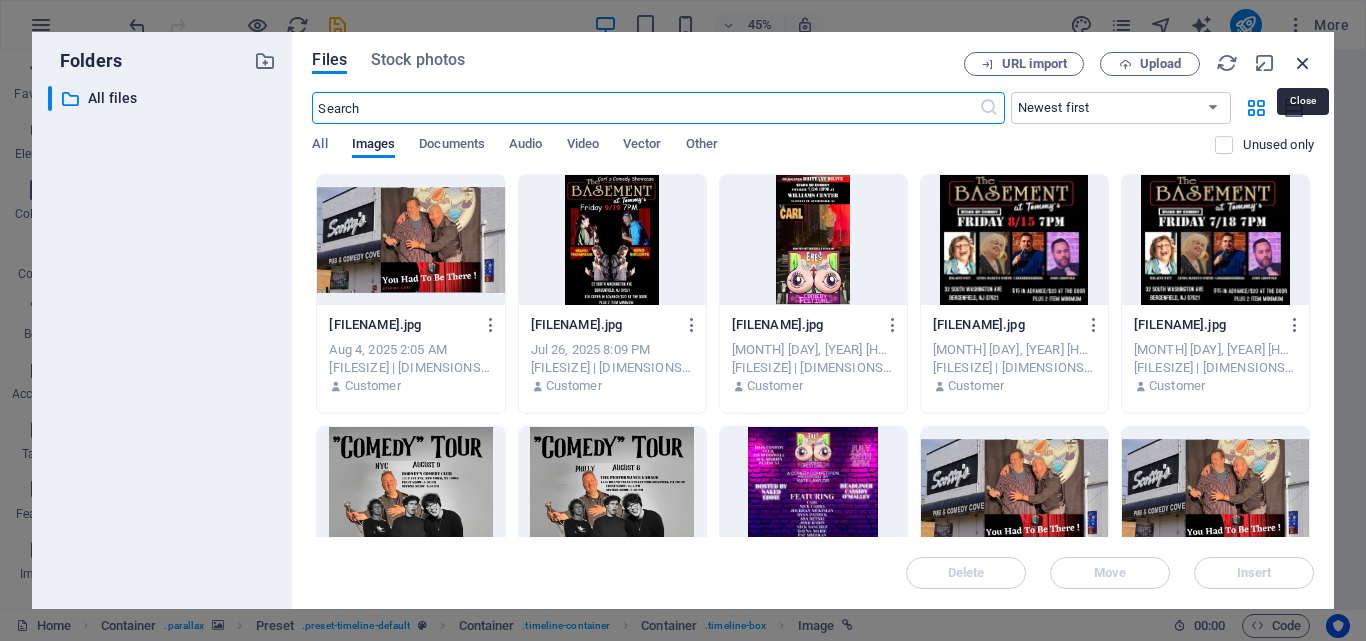 click at bounding box center (1303, 63) 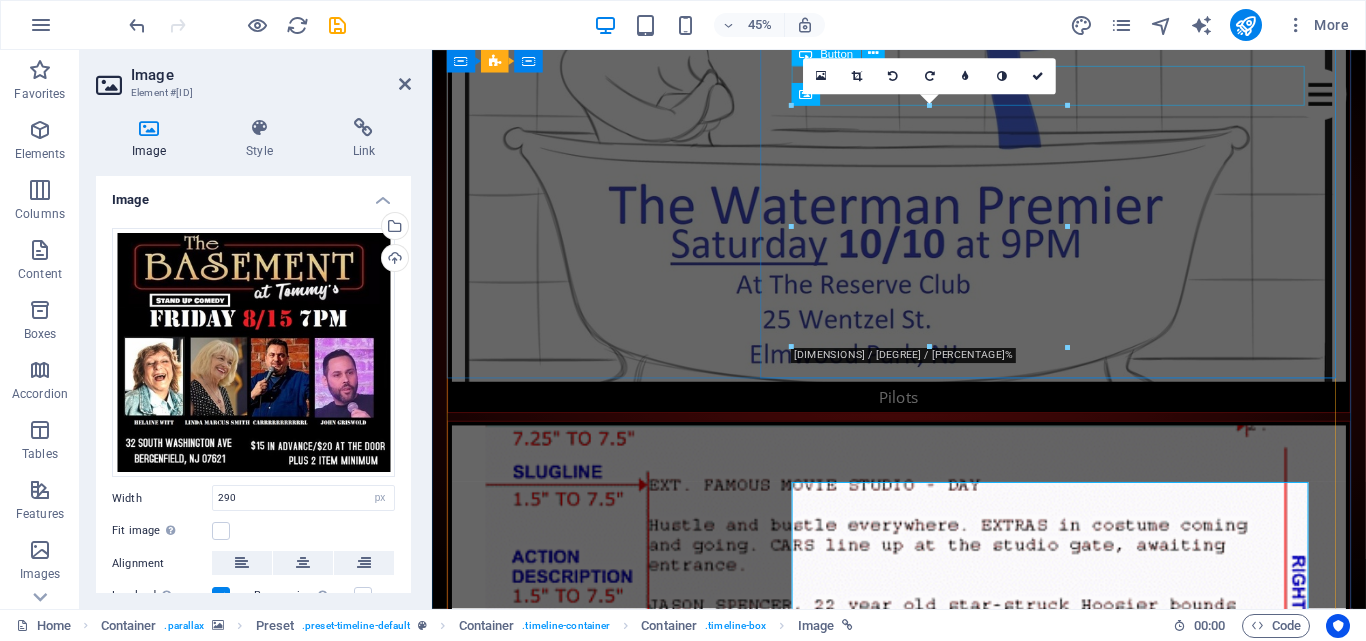 scroll, scrollTop: 3400, scrollLeft: 0, axis: vertical 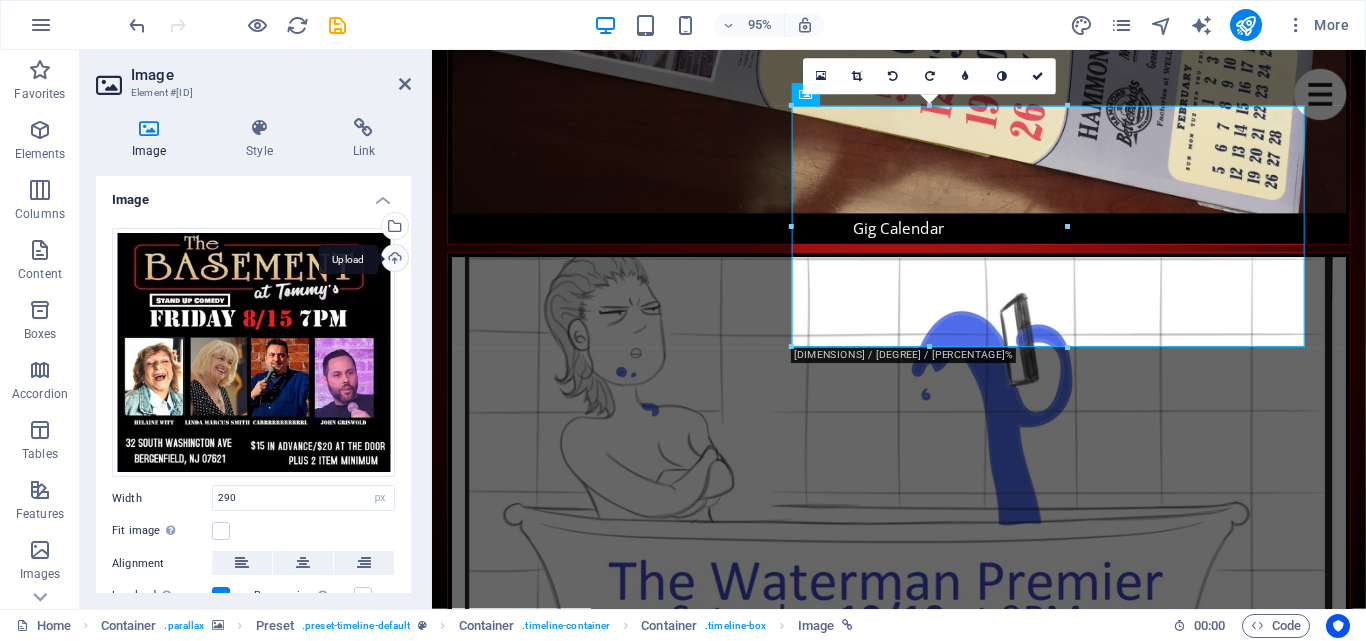 click on "Upload" at bounding box center (393, 260) 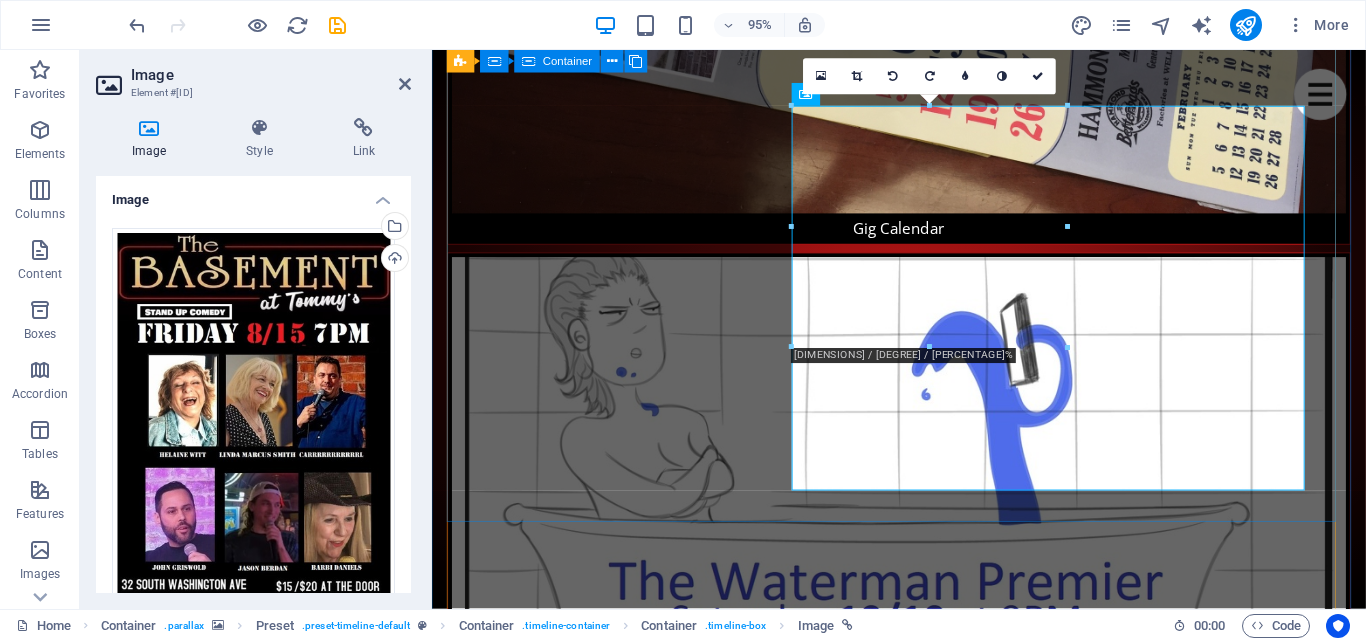 click on "[DAY] [MONTH] [DAY] [HOUR]:[MINUTE] [AM/PM] The Basement at Tommy's 30 Minutes of Solid [PERSON] Comedy [STREET_ADDRESS] [CITY], [STATE] Tickets" at bounding box center [924, 6993] 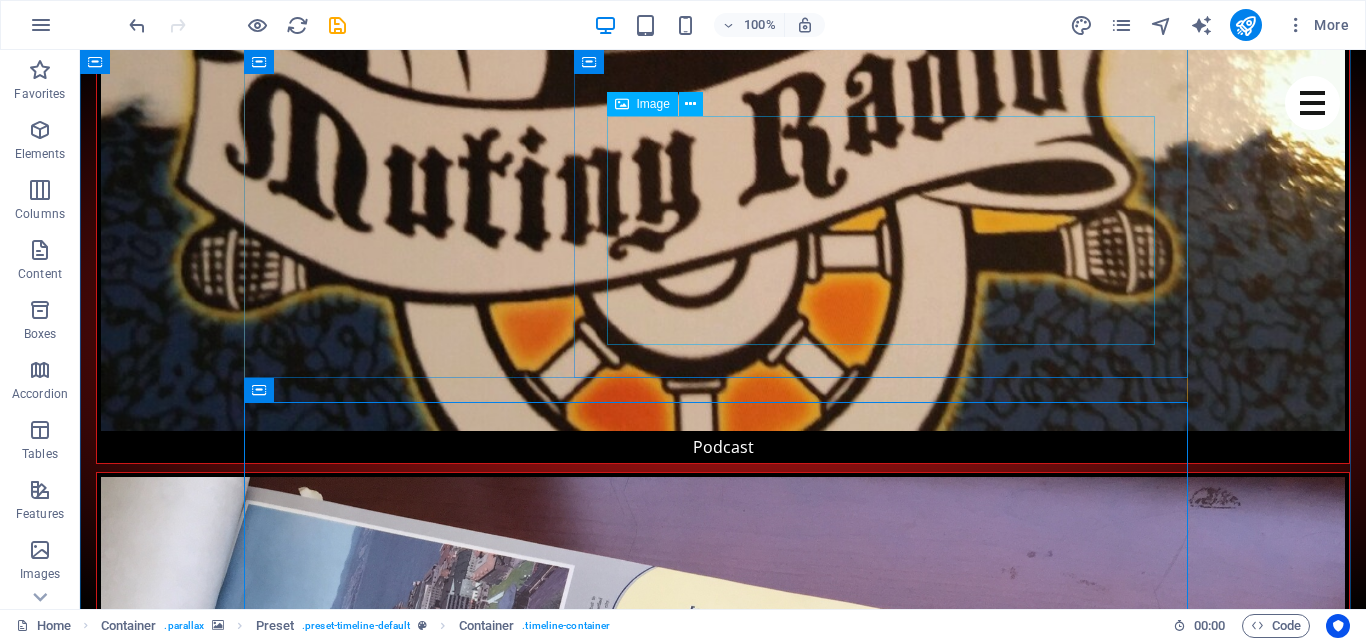 scroll, scrollTop: 2817, scrollLeft: 0, axis: vertical 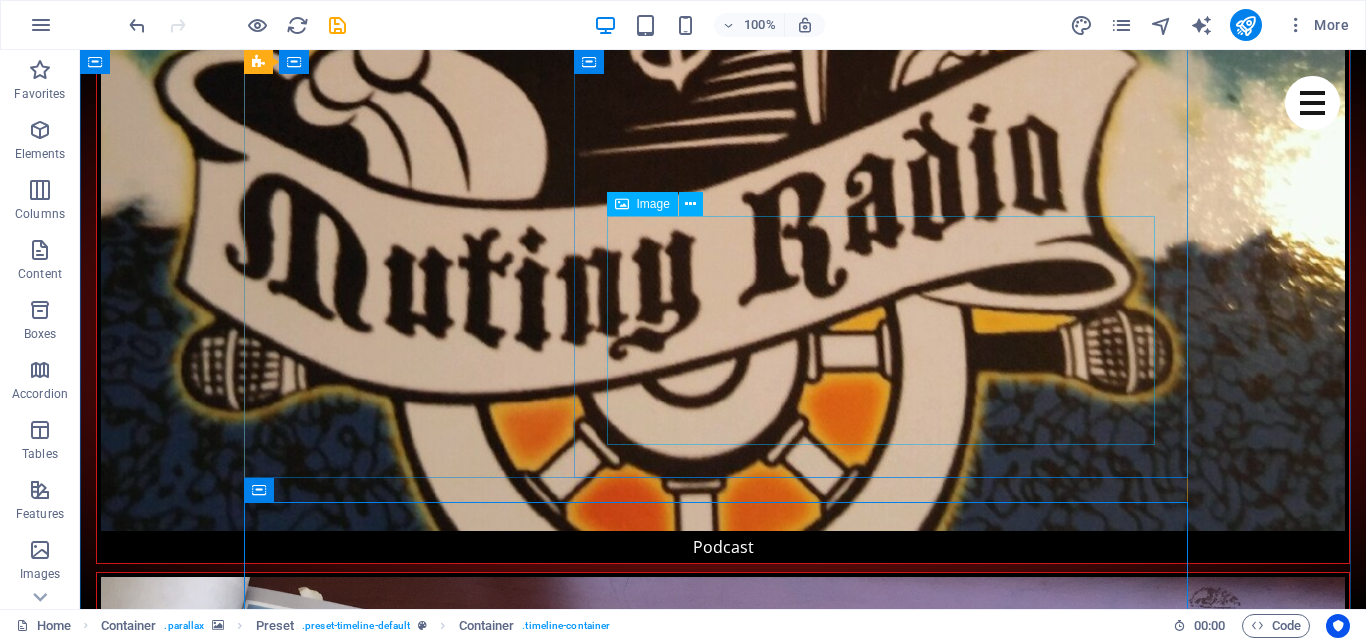 click at bounding box center (743, 7977) 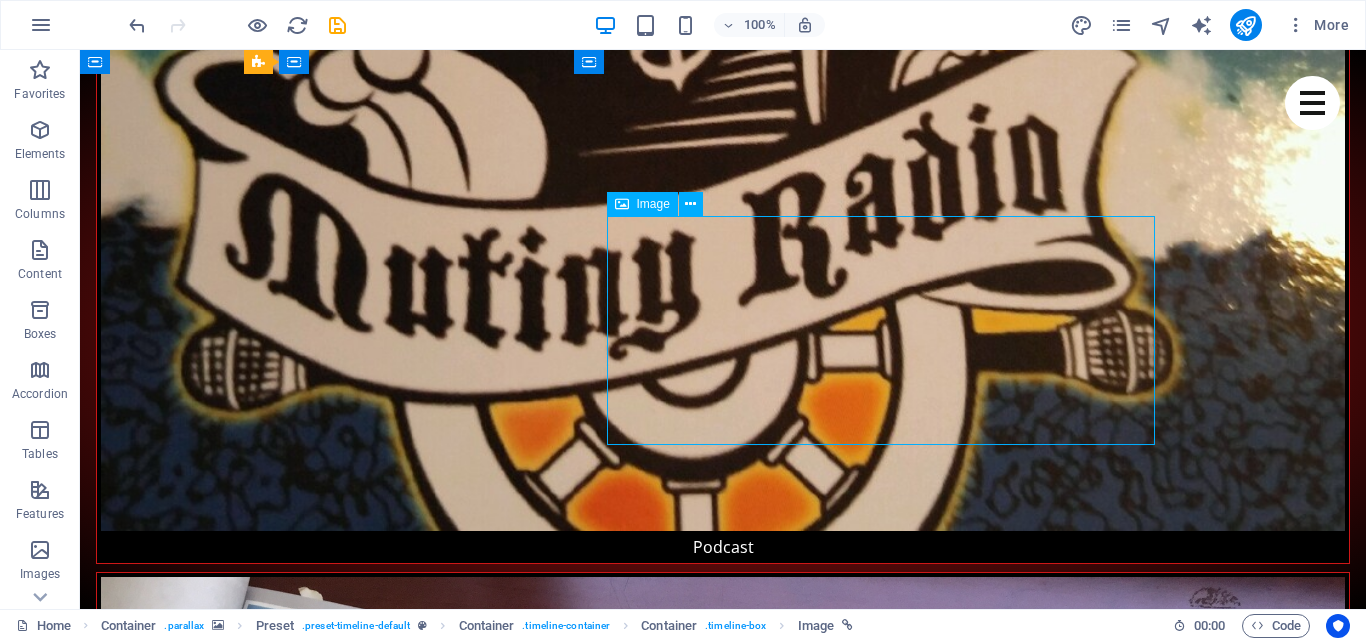 click at bounding box center (743, 7977) 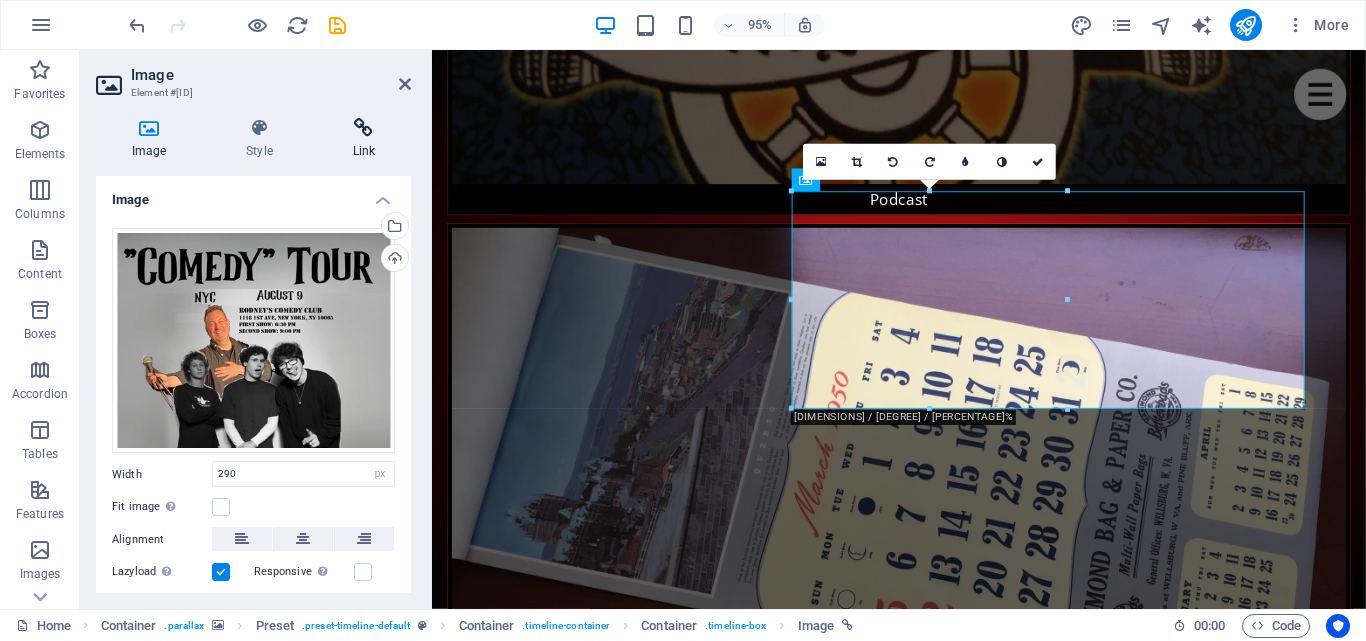 click on "Link" at bounding box center [364, 139] 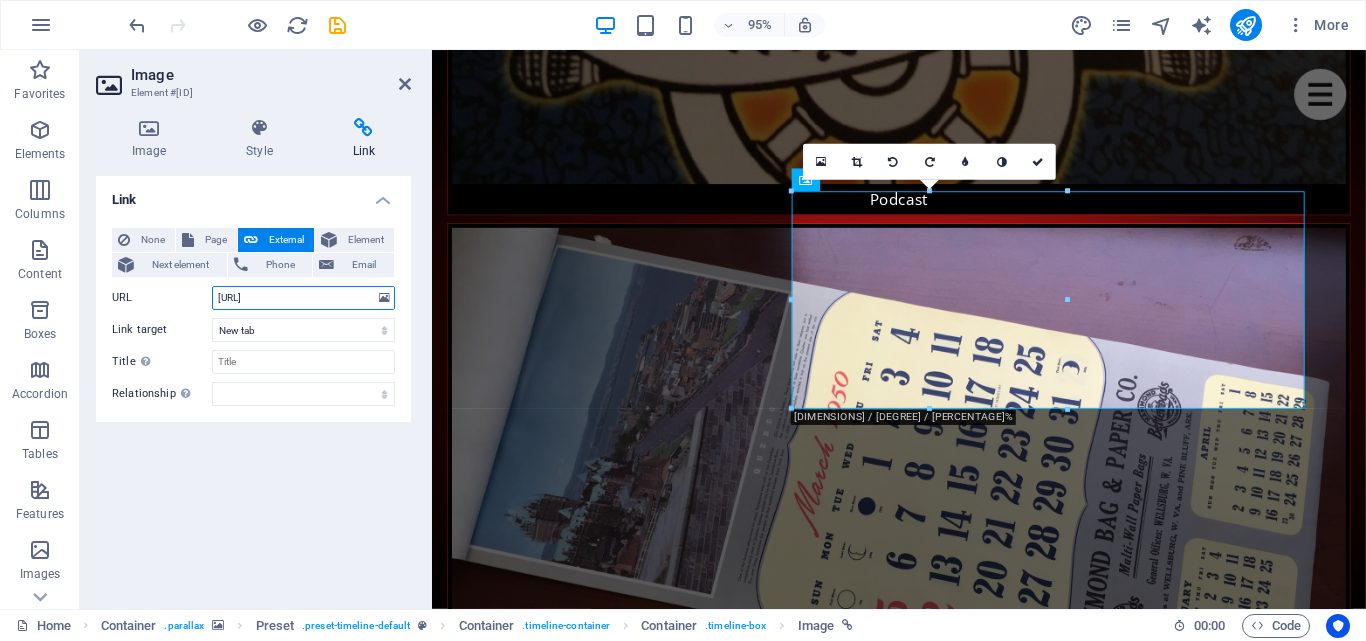 drag, startPoint x: 364, startPoint y: 300, endPoint x: 405, endPoint y: 330, distance: 50.803543 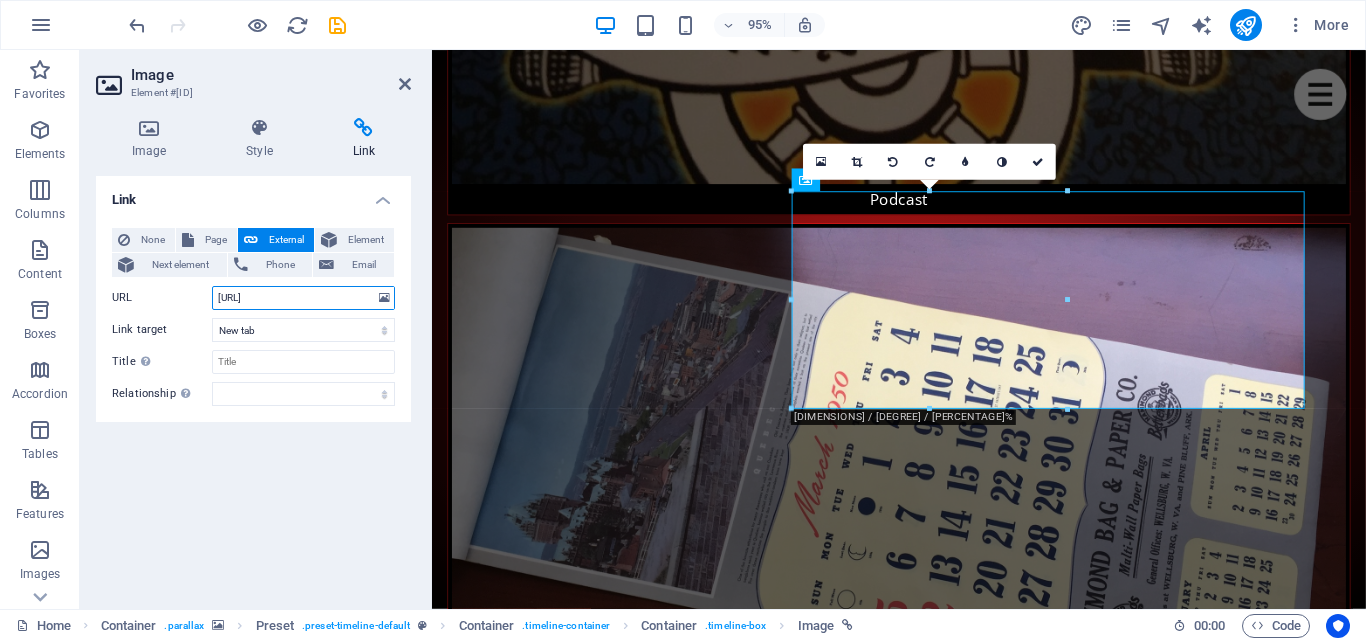 click on "[URL]" at bounding box center [303, 298] 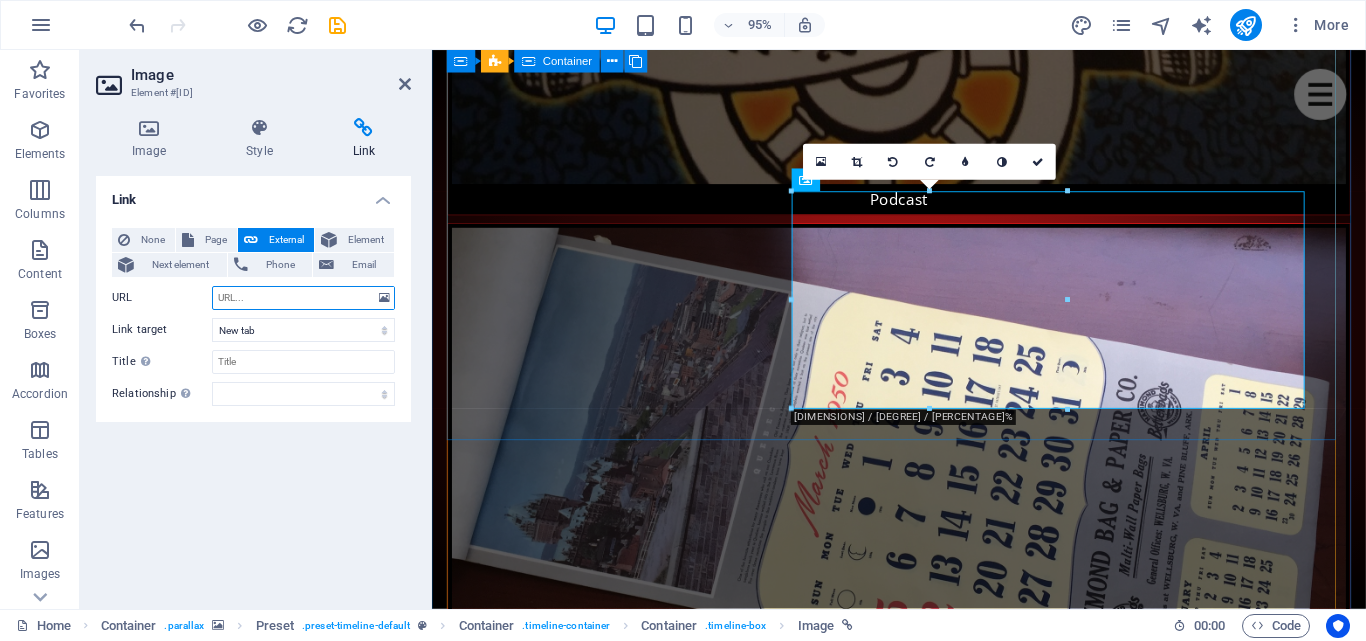 scroll, scrollTop: 0, scrollLeft: 0, axis: both 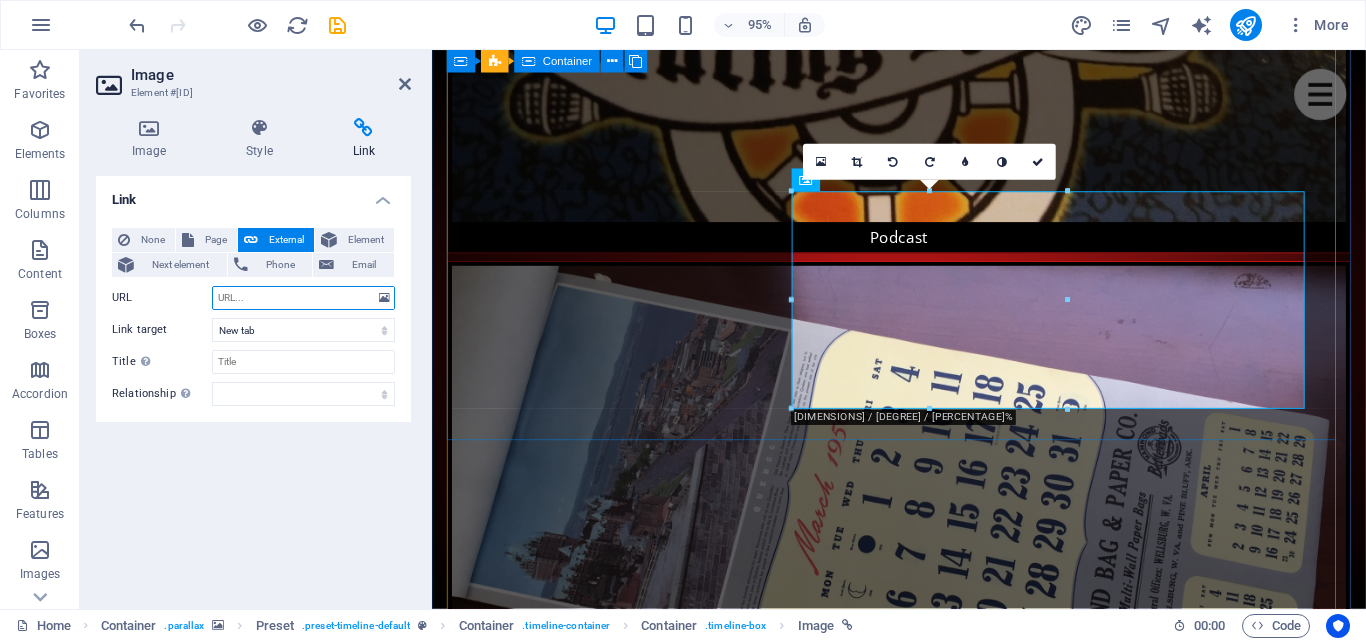 type 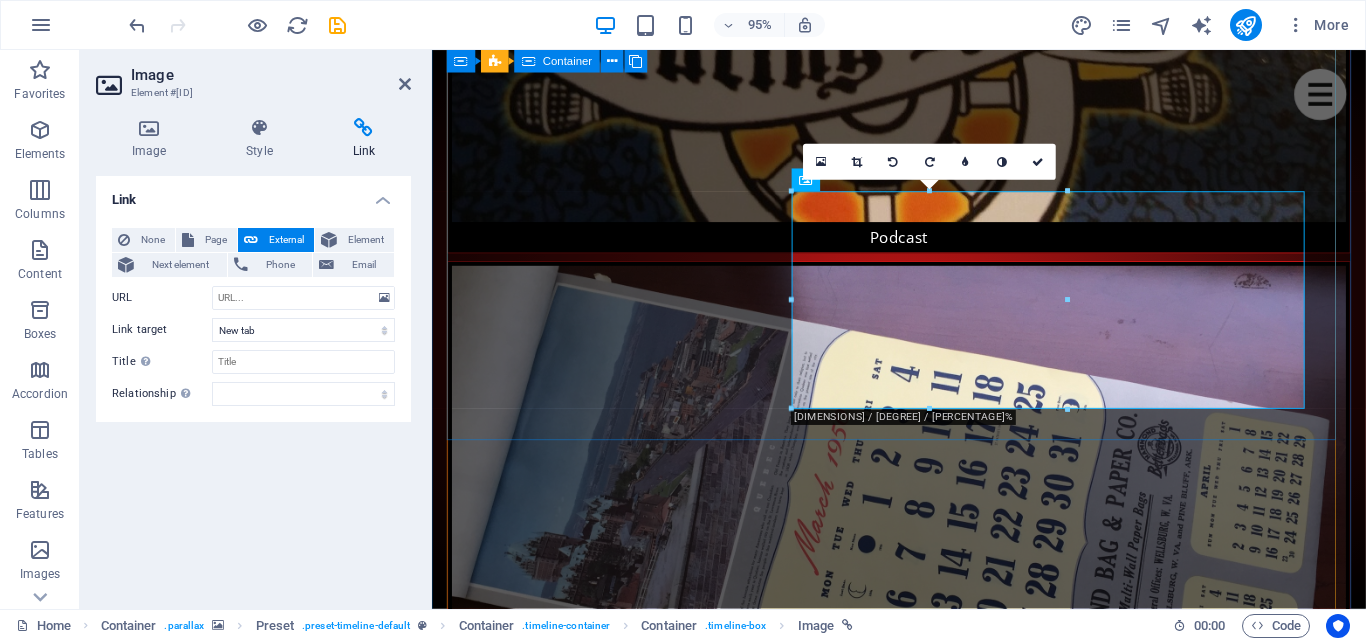 click on "[DAY] [MONTH] [DAY] [HOUR]:[MINUTE] [AM/PM] [HOUR]:[MINUTE] [AM/PM]  [DAY] [MONTH] [DAY] [HOUR]:[MINUTE] [AM/PM] [HOUR]:[MINUTE] [AM/PM]  "Comedy" Tour - [CITY] I'll be Hosting Rodney's Comedy Club [STREET_ADDRESS], [CITY], [STATE] [POSTAL_CODE] Tickets" at bounding box center (924, 6835) 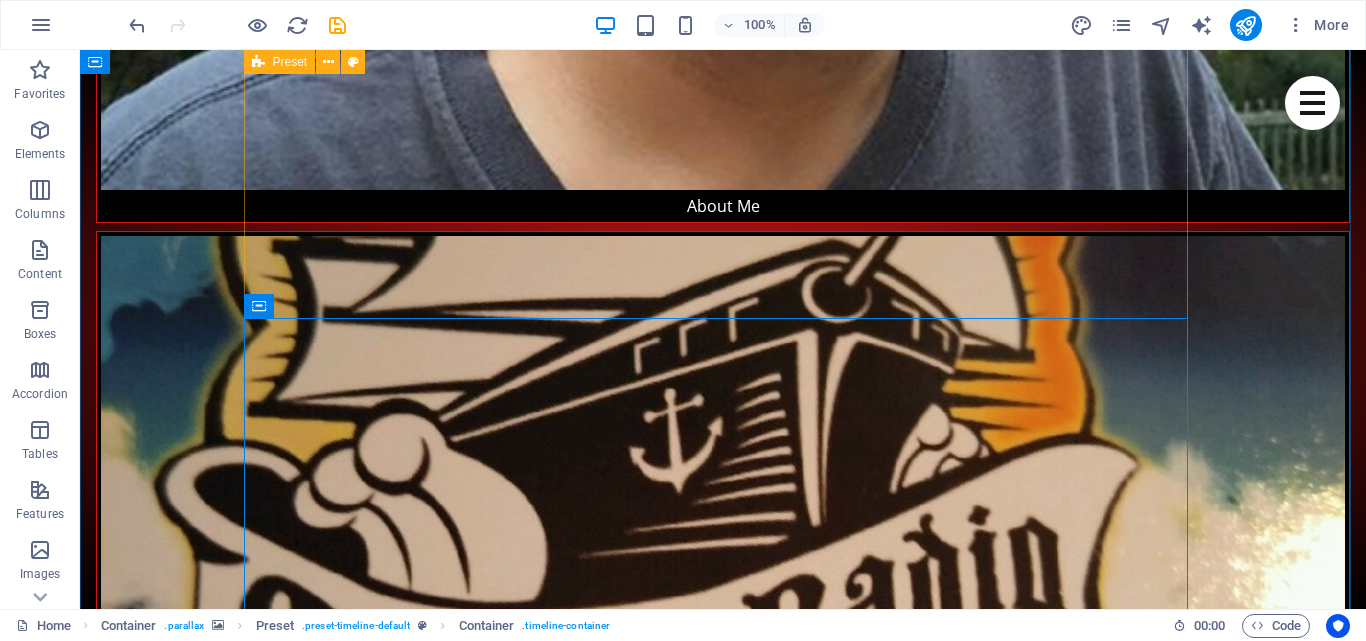 scroll, scrollTop: 2334, scrollLeft: 0, axis: vertical 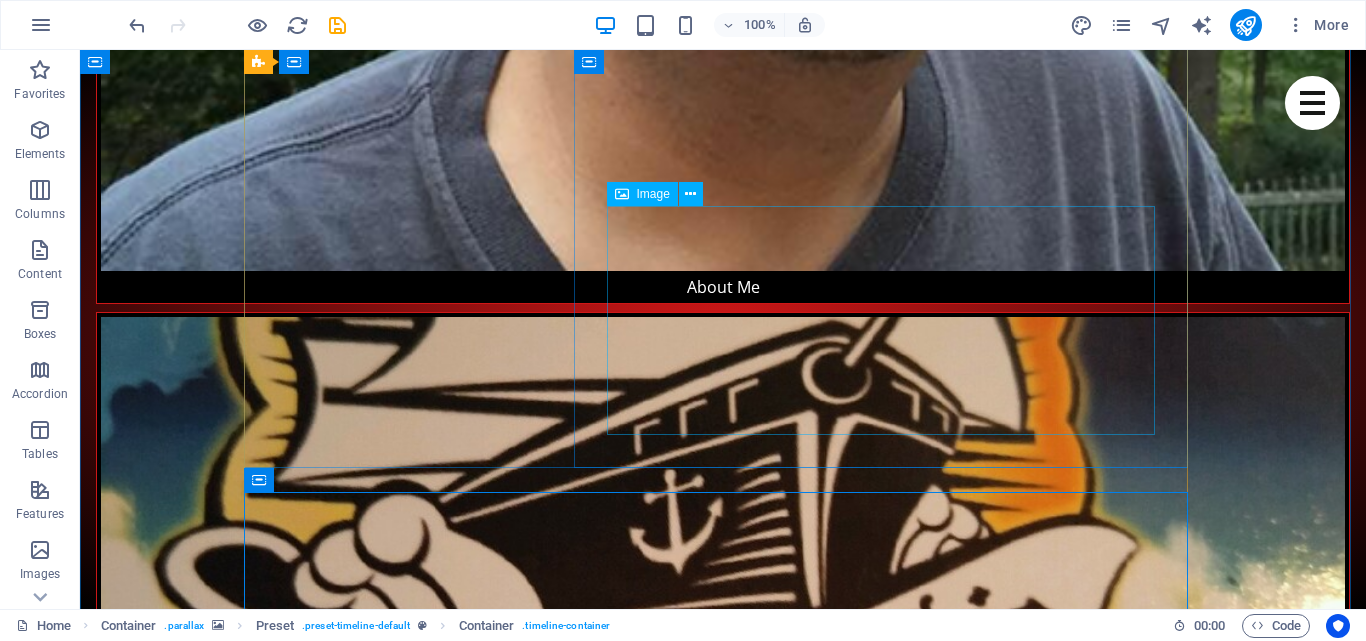 click at bounding box center [743, 7727] 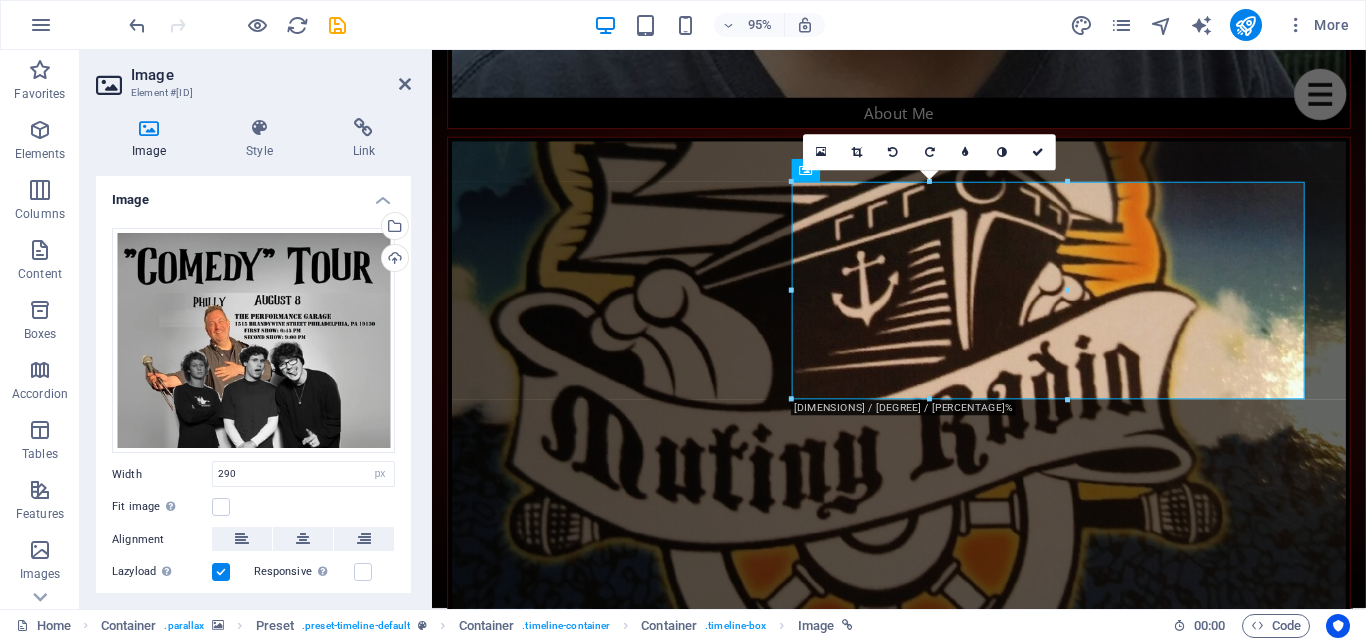 click on "Image Style Link Image Drag files here, click to choose files or select files from Files or our free stock photos & videos Select files from the file manager, stock photos, or upload file(s) Upload Width 290 Default auto px rem % em vh vw Fit image Automatically fit image to a fixed width and height Height Default auto px Alignment Lazyload Loading images after the page loads improves page speed. Responsive Automatically load retina image and smartphone optimized sizes. Lightbox Use as headline The image will be wrapped in an H1 headline tag. Useful for giving alternative text the weight of an H1 headline, e.g. for the logo. Leave unchecked if uncertain. Optimized Images are compressed to improve page speed. Position Direction Custom X offset 50 px rem % vh vw Y offset 50 px rem % vh vw Text Float No float Image left Image right Determine how text should behave around the image. Text Alternative text Image caption Paragraph Format Normal Heading 1 Heading 2 Heading 3 Heading 4 Heading 5 Heading 6 Code Arial 8" at bounding box center [253, 355] 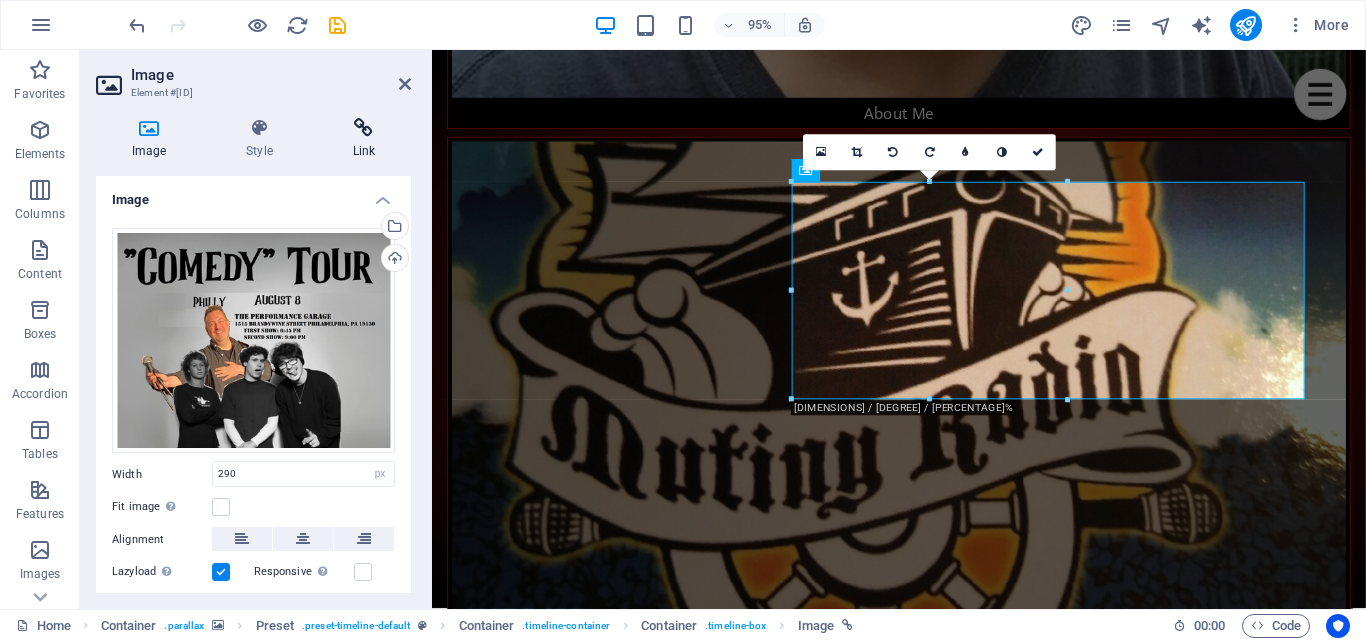 click on "Link" at bounding box center [364, 139] 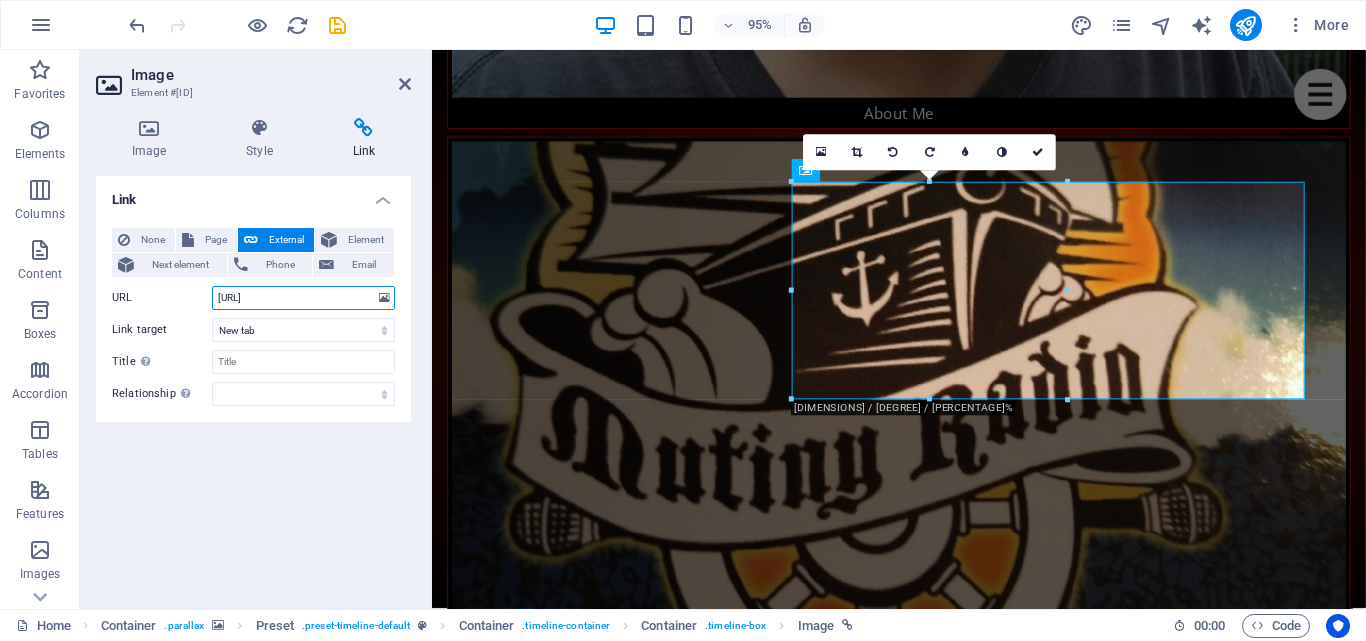 click on "[URL]" at bounding box center [303, 298] 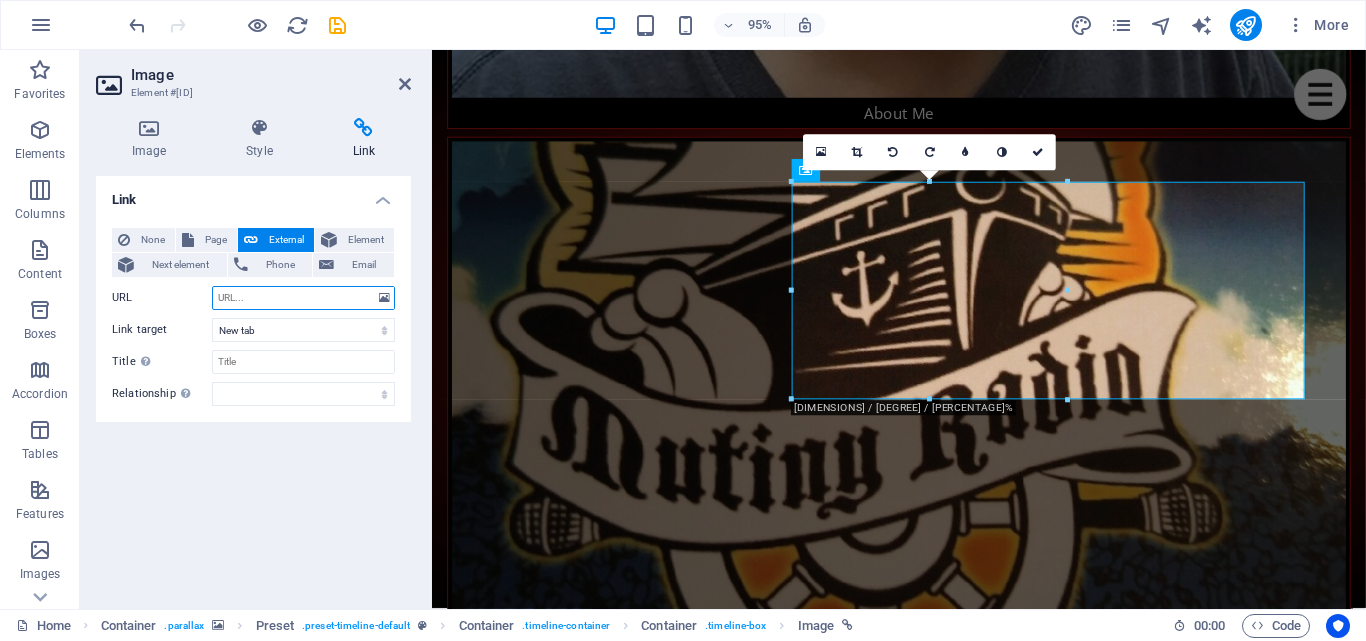 scroll, scrollTop: 0, scrollLeft: 0, axis: both 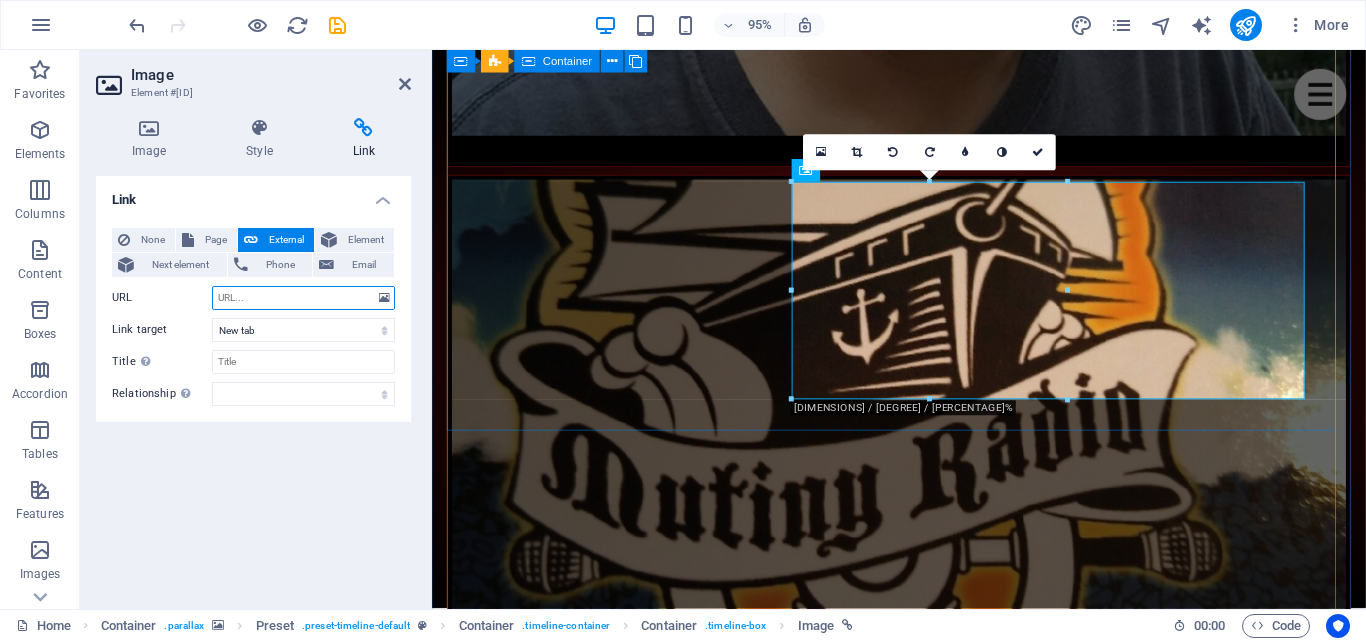 type 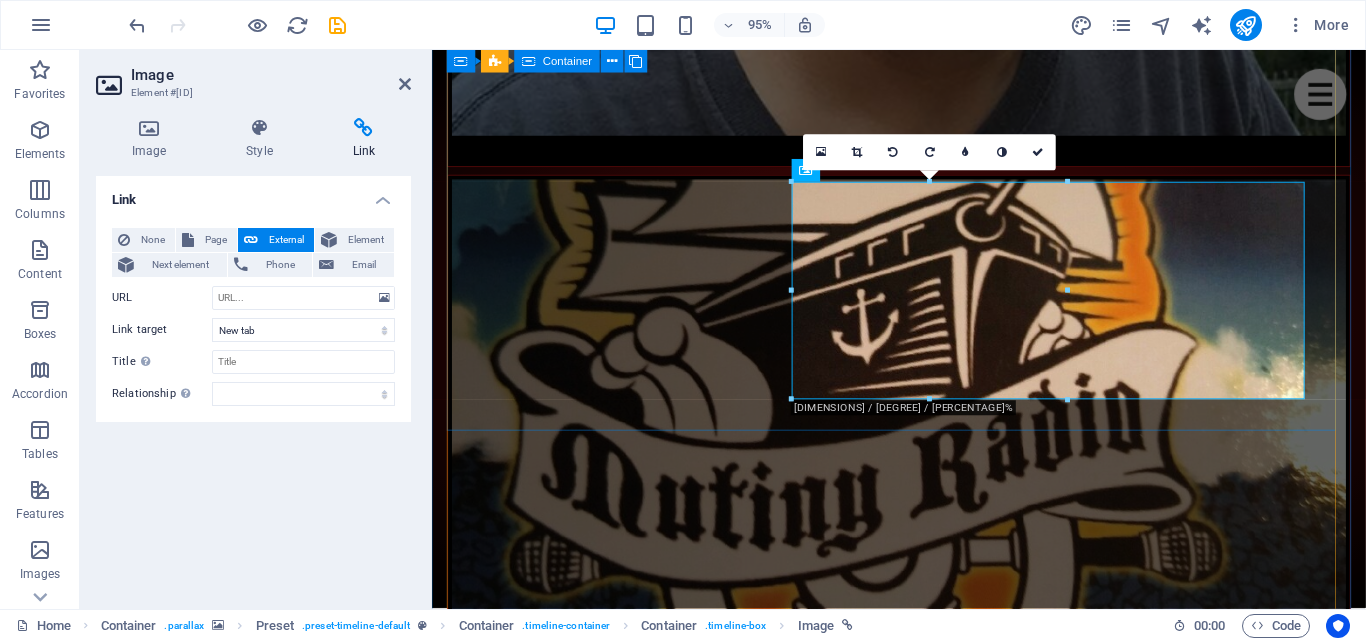 click on "[DAY] [MONTH] [DAY] [HOUR]:[MINUTE] [AM/PM] [HOUR]:[MINUTE] [AM/PM]  "Comedy" Tour - [CITY] I'll be Hosting The Performance Garage [STREET_ADDRESS] [CITY], [STATE] [POSTAL_CODE] [DAY], [MONTH] [DAY], First Show: [HOUR]:[MINUTE] [AM/PM] - Second Show: [HOUR]:[MINUTE] [AM/PM] Tickets" at bounding box center [924, 6633] 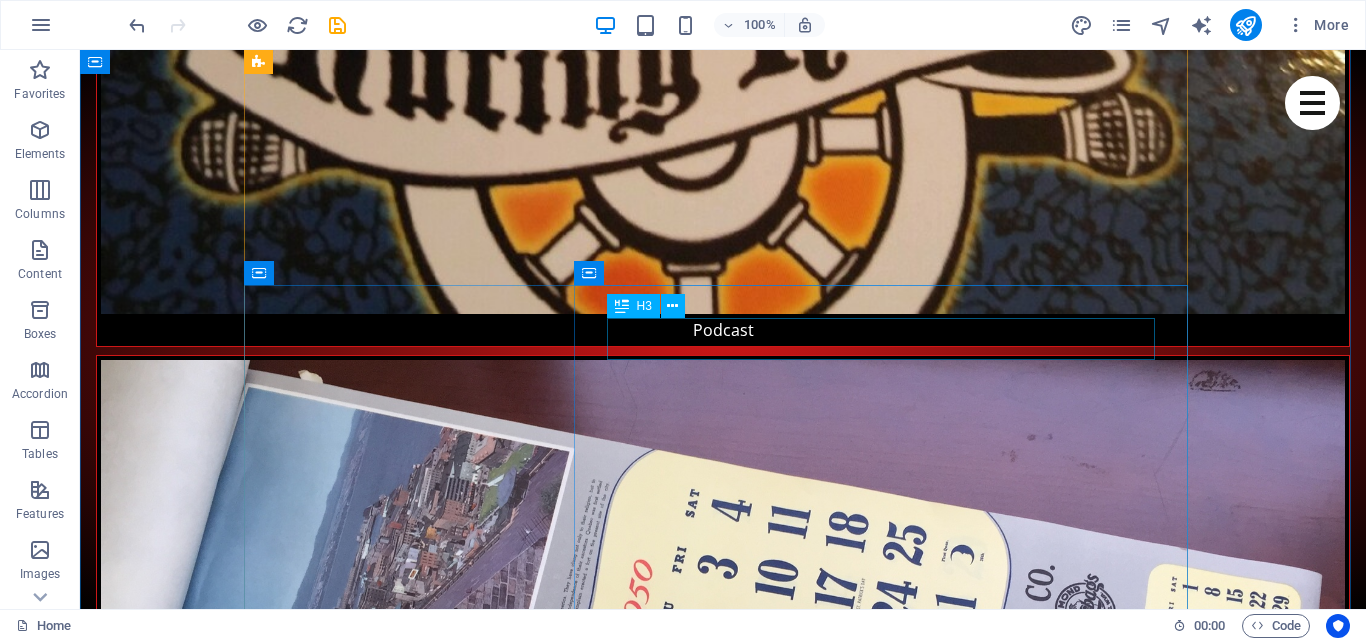 scroll, scrollTop: 2734, scrollLeft: 0, axis: vertical 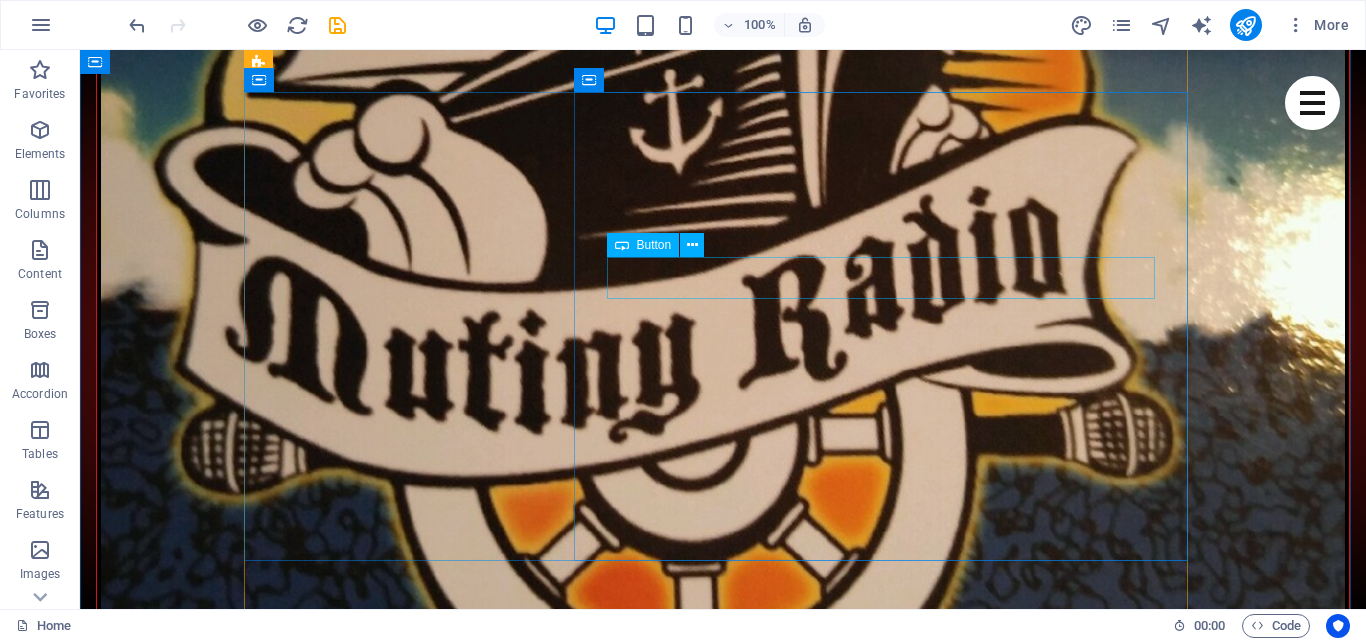 click on "Tickets" at bounding box center [743, 7925] 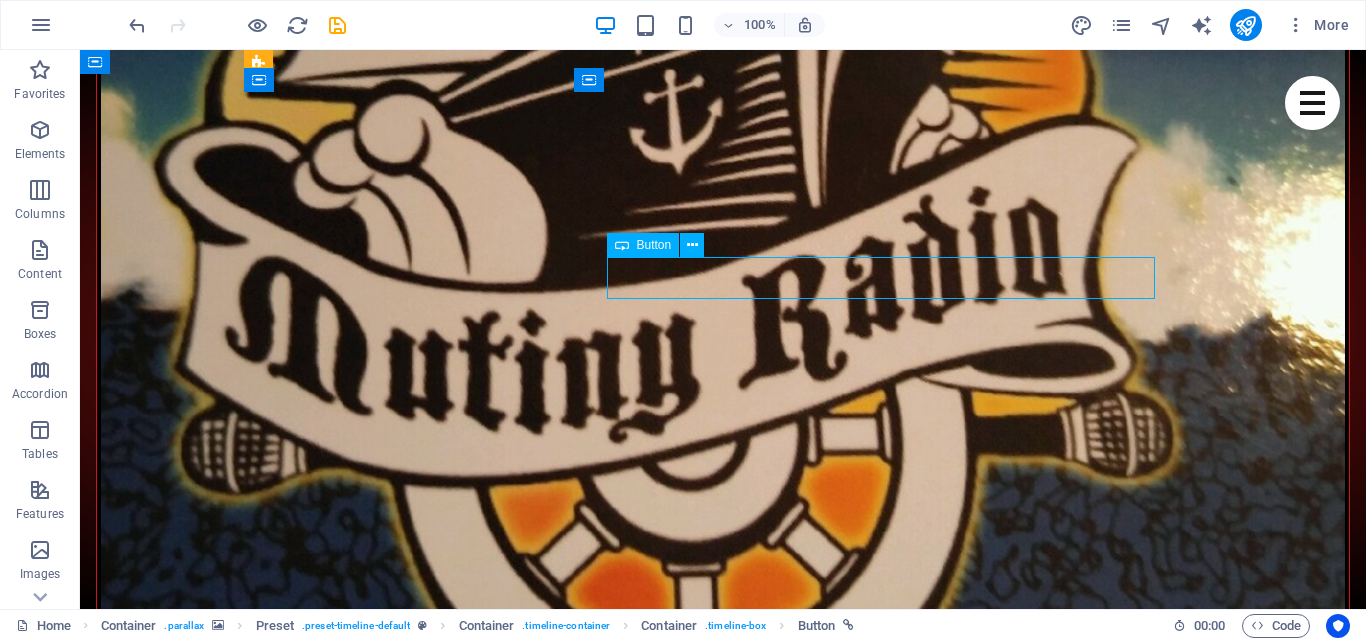 click on "Tickets" at bounding box center (743, 7925) 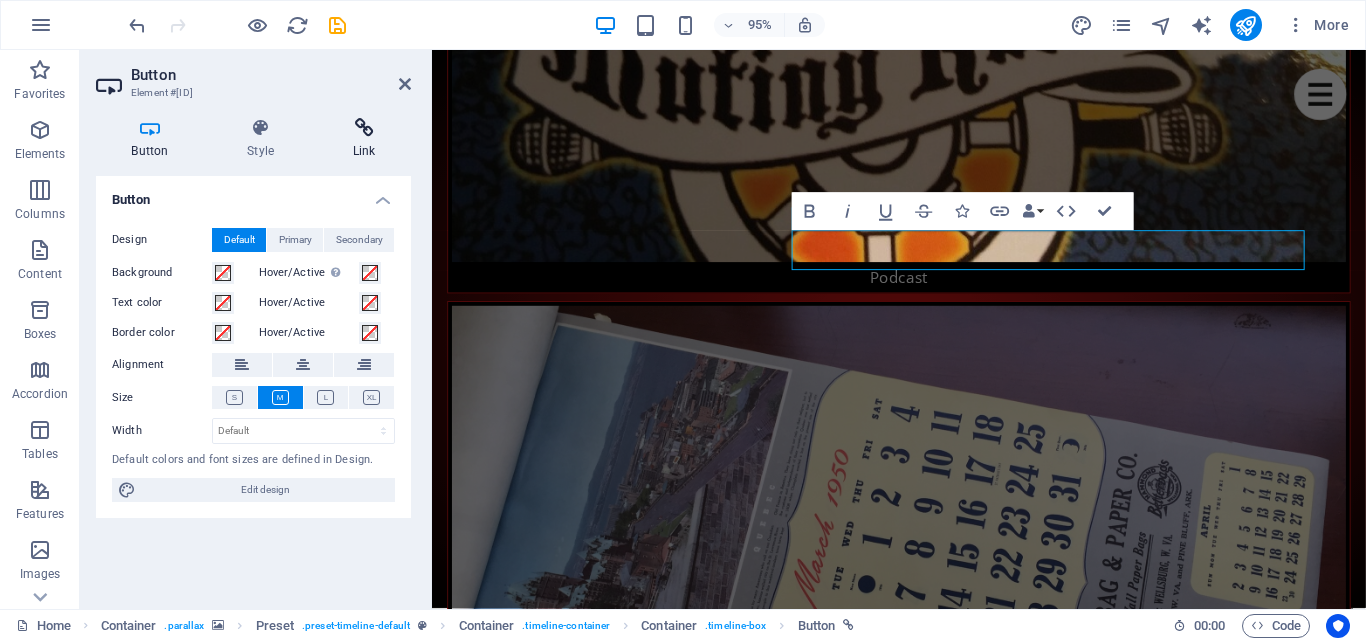 click at bounding box center [364, 128] 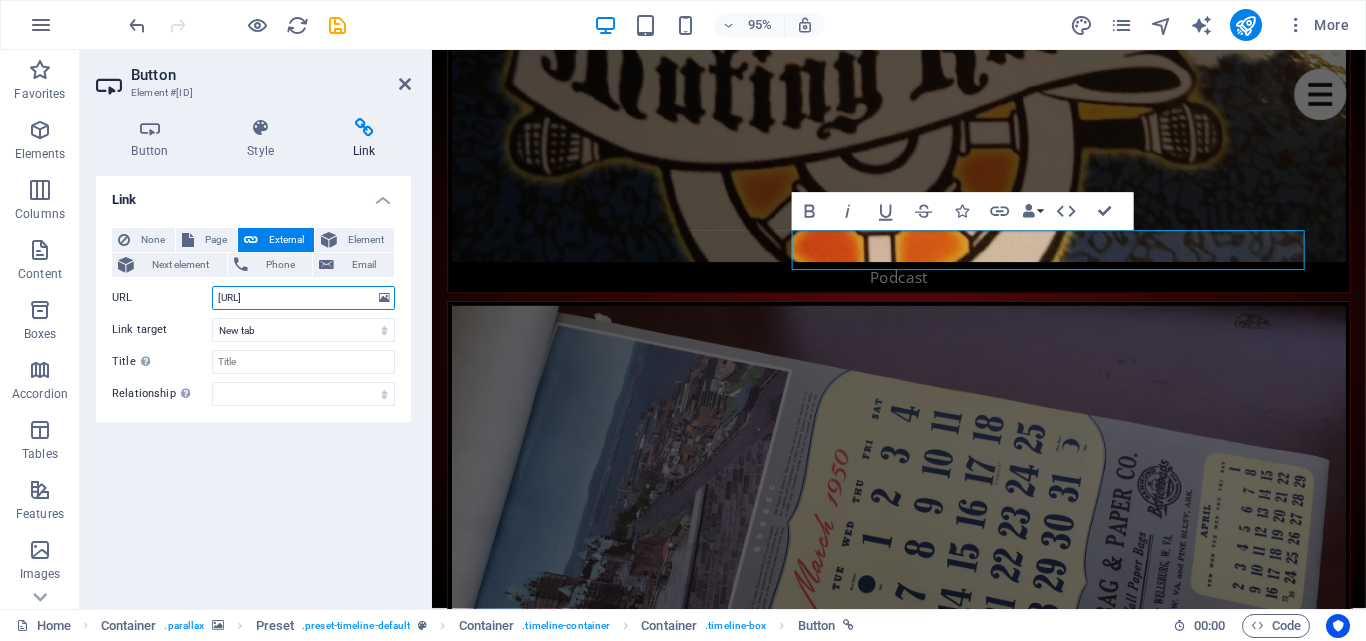 click on "[URL]" at bounding box center [303, 298] 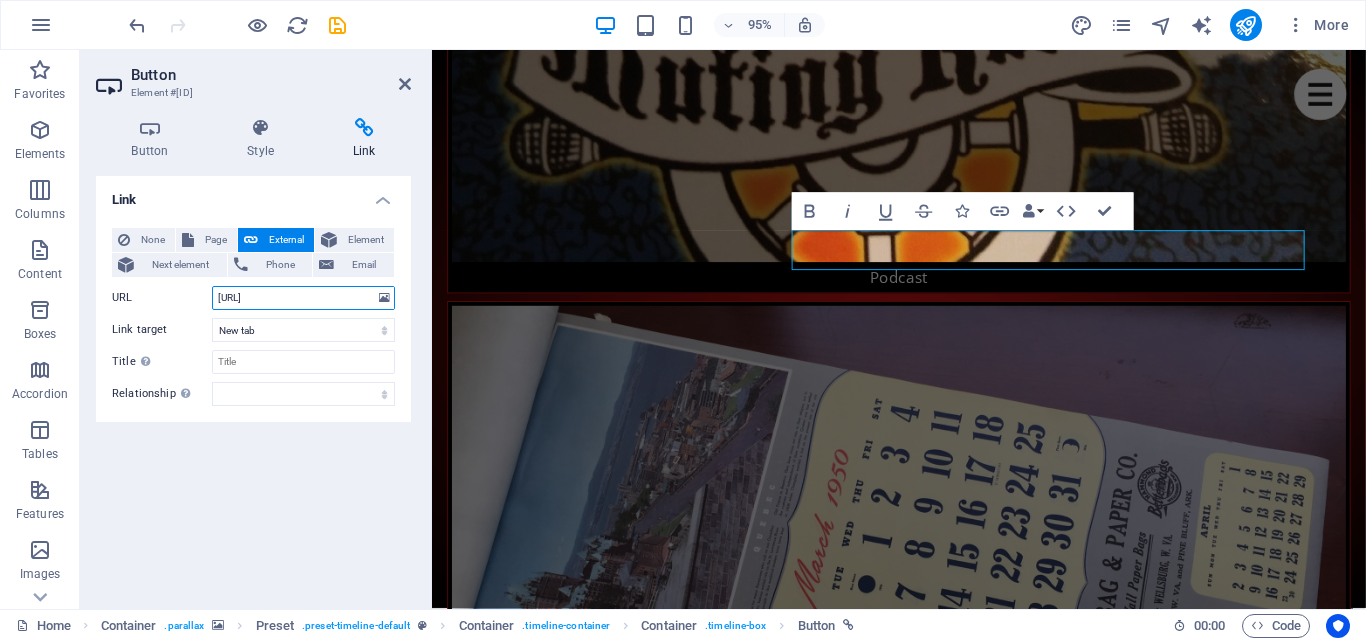 scroll, scrollTop: 0, scrollLeft: 0, axis: both 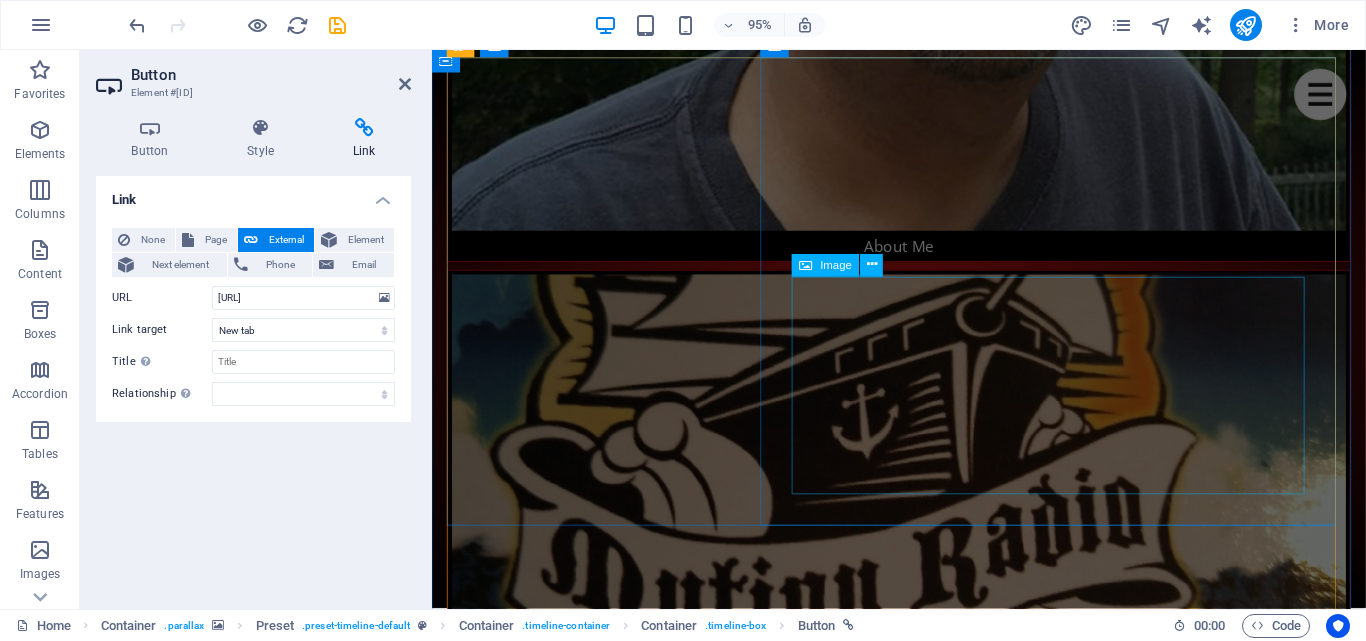 click at bounding box center [944, 6892] 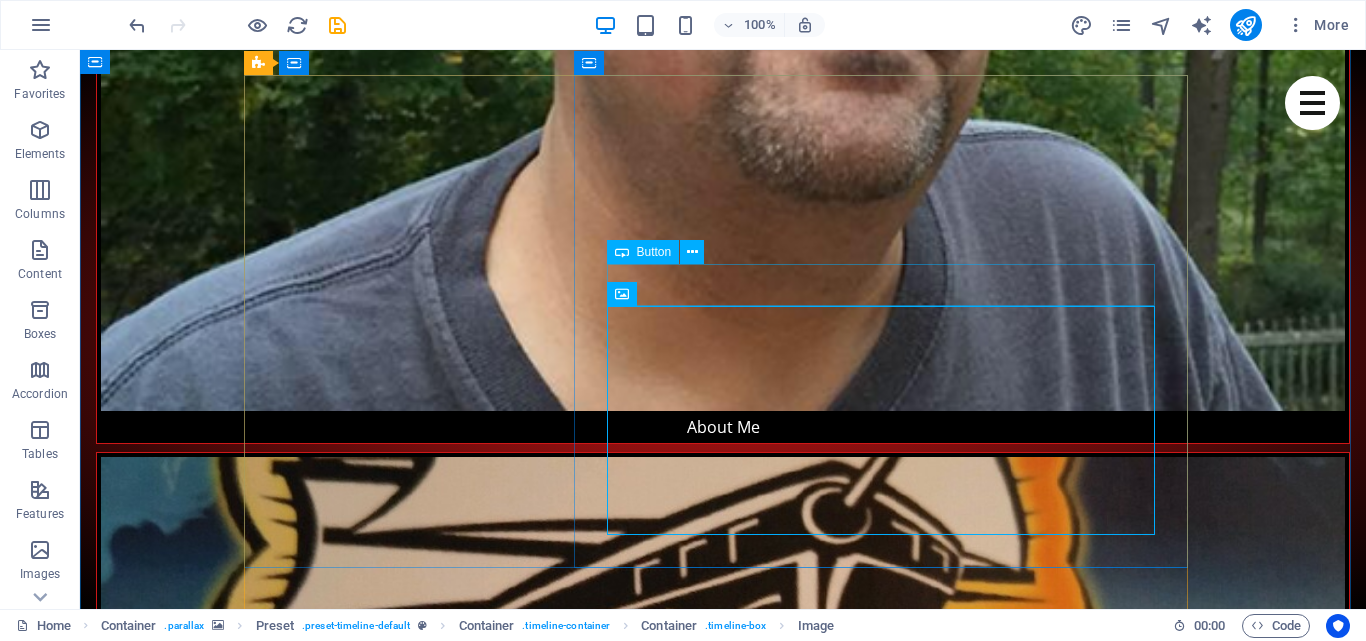 click on "Tickets" at bounding box center (743, 7776) 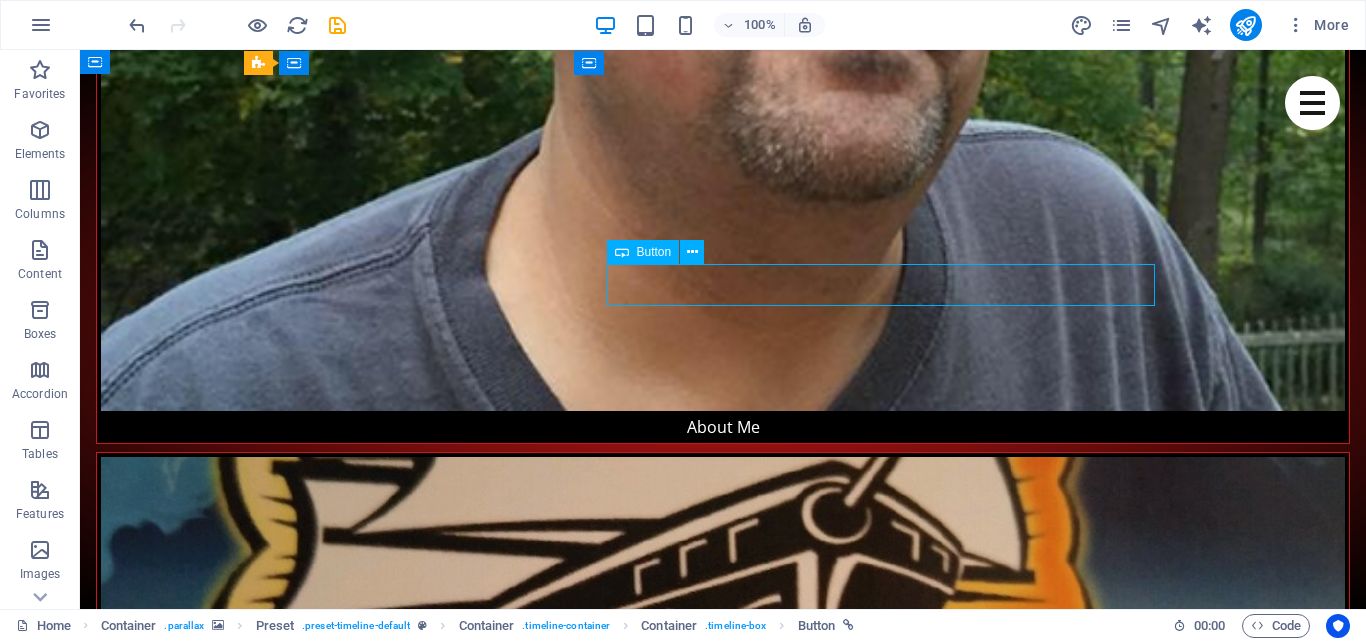 click on "Tickets" at bounding box center [743, 7776] 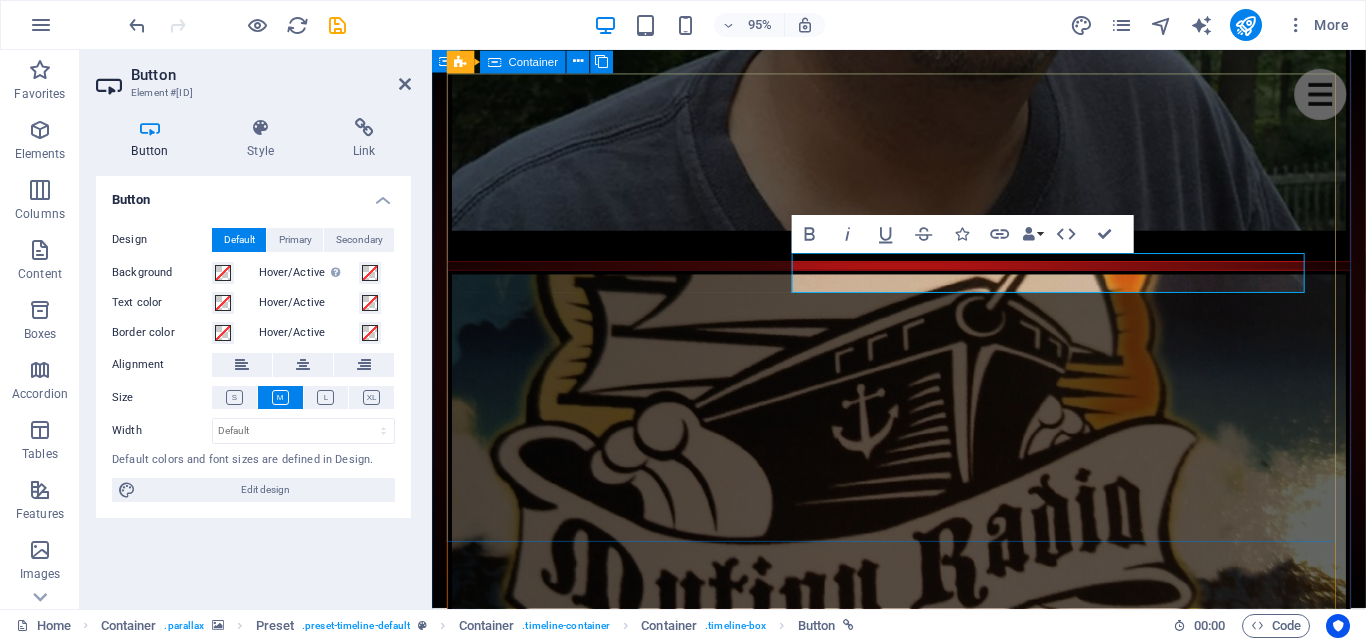 scroll, scrollTop: 2217, scrollLeft: 0, axis: vertical 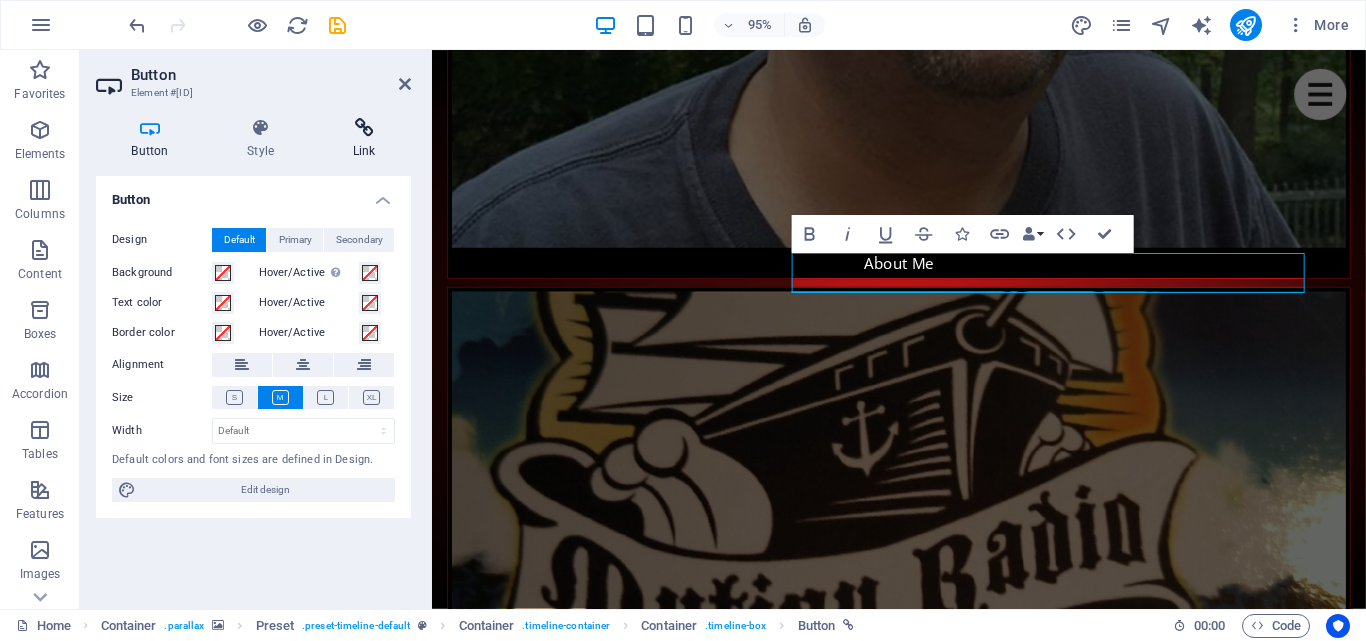 click on "Link" at bounding box center [364, 139] 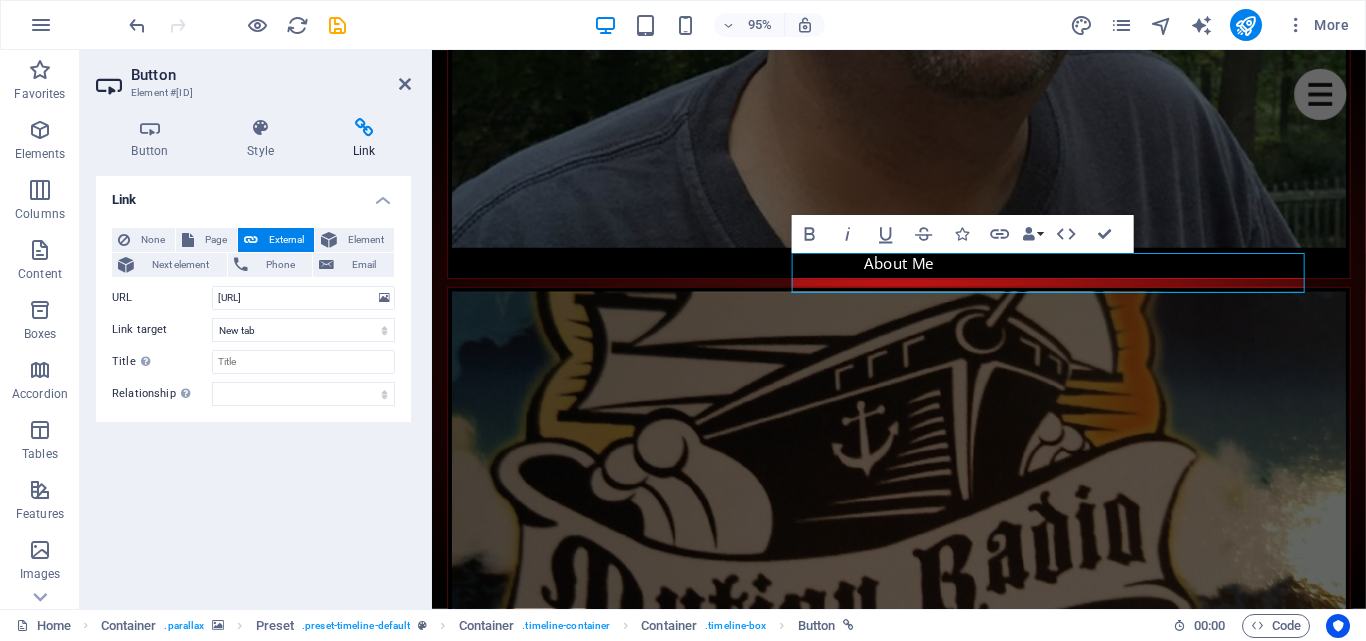 click at bounding box center [364, 128] 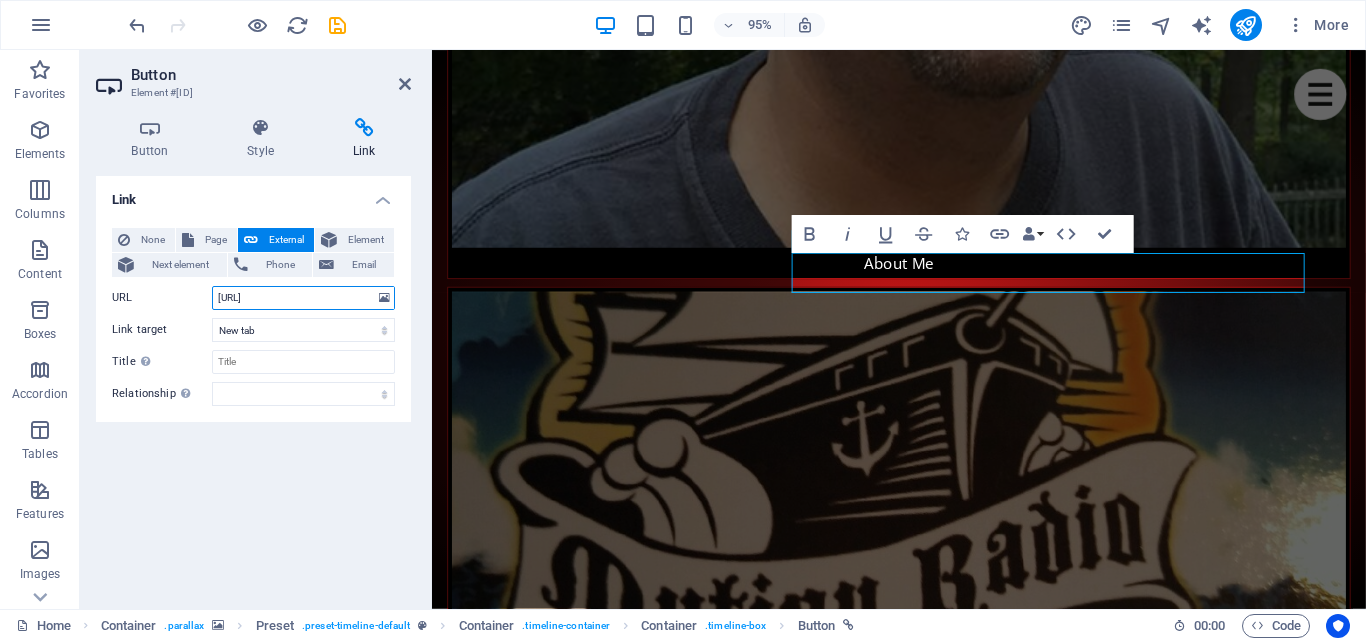 click on "[URL]" at bounding box center (303, 298) 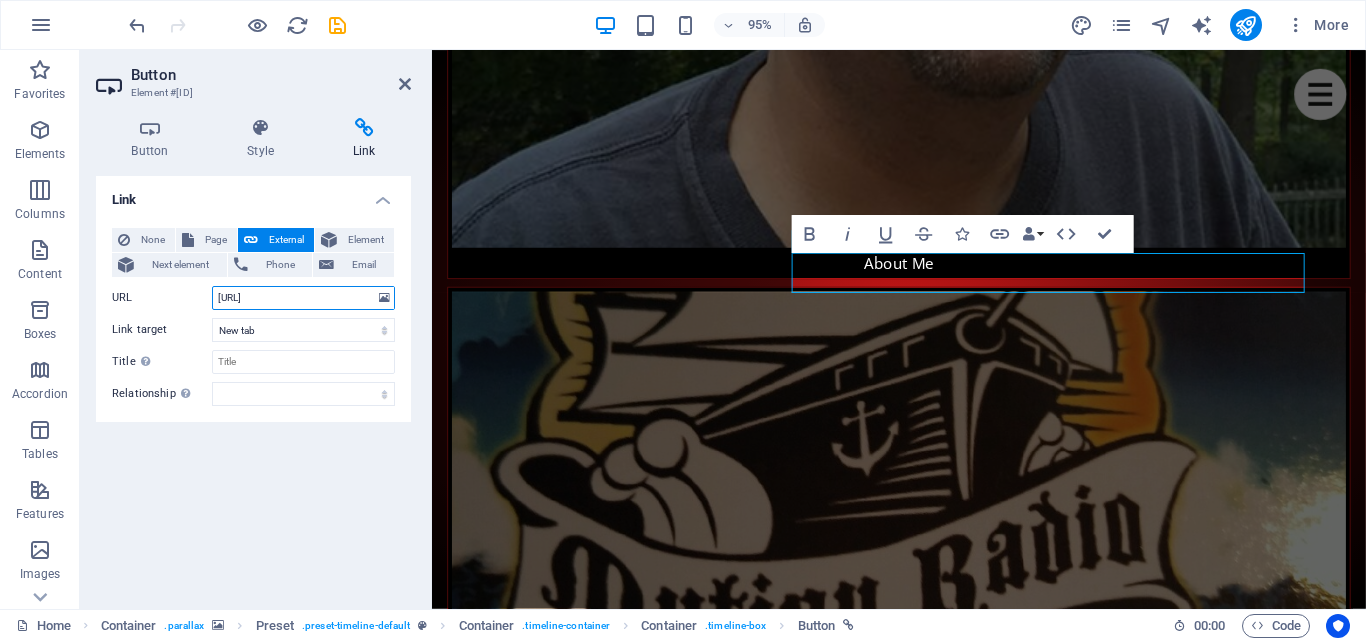 scroll, scrollTop: 0, scrollLeft: 0, axis: both 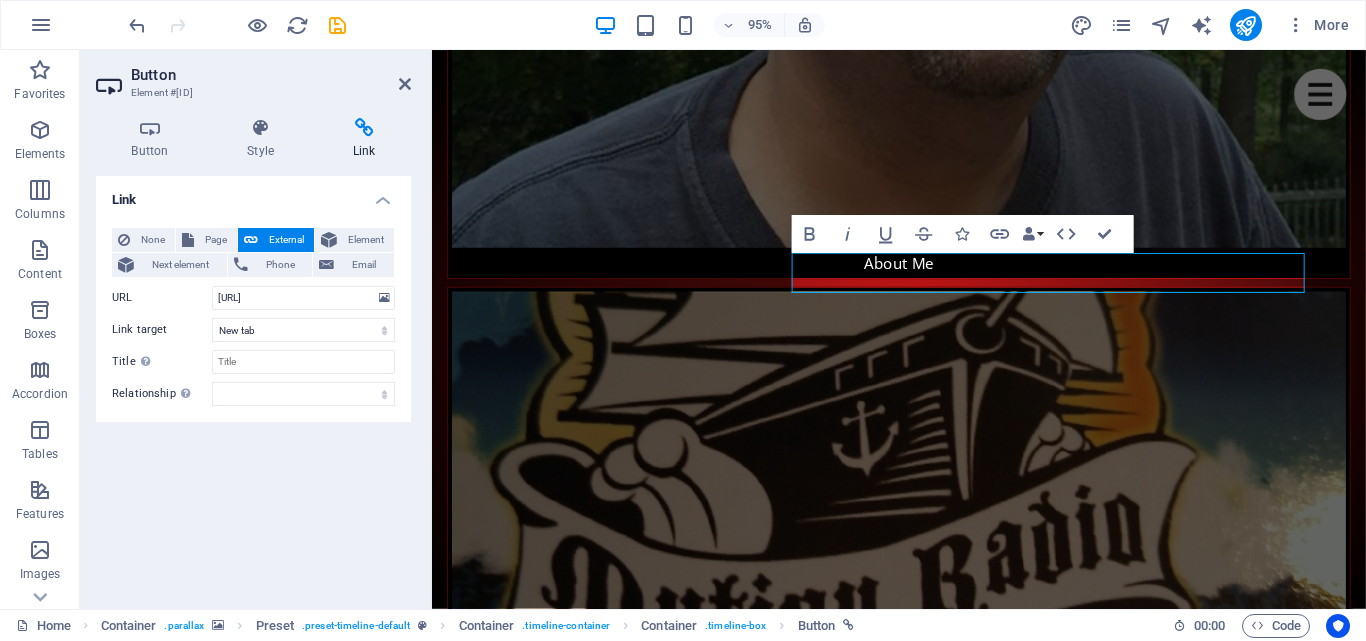 type 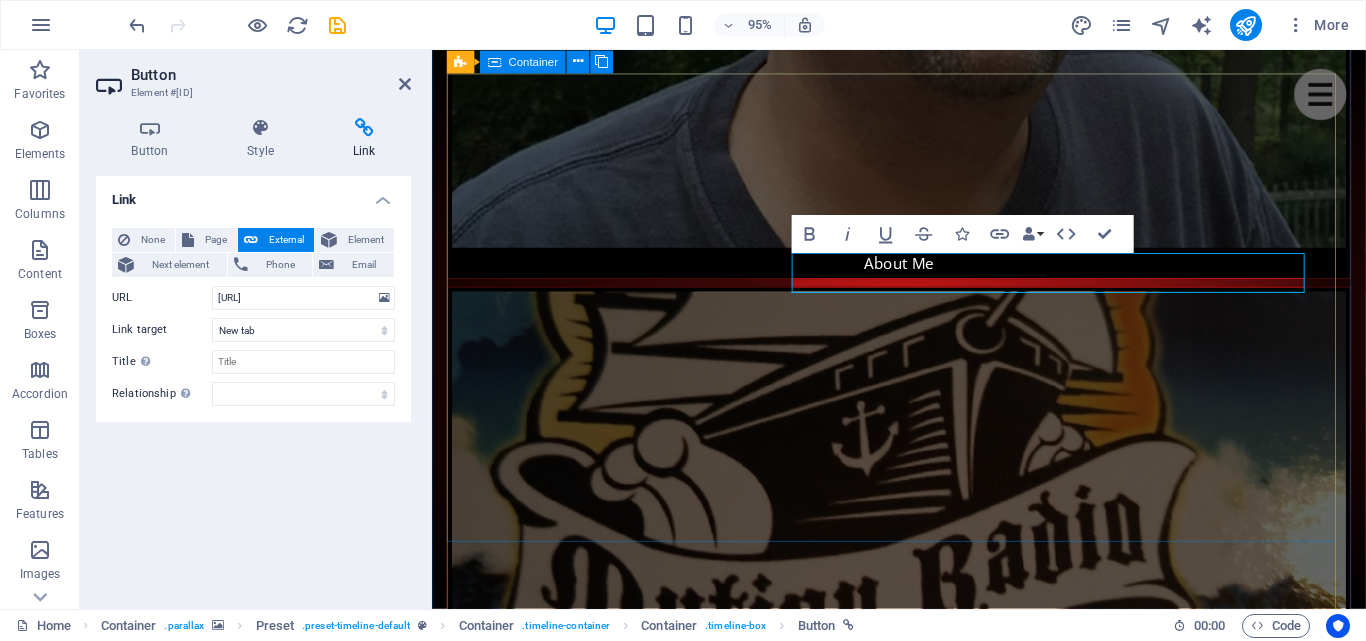 click on "[DAY] [MONTH] [DAY] [HOUR]:[MINUTE] [AM/PM] [HOUR]:[MINUTE] [AM/PM]  "Comedy" Tour - [CITY] I'll be Hosting The Performance Garage [STREET_ADDRESS] [CITY], [STATE] [POSTAL_CODE] [DAY], [MONTH] [DAY], First Show: [HOUR]:[MINUTE] [AM/PM] - Second Show: [HOUR]:[MINUTE] [AM/PM] Tickets" at bounding box center (924, 6750) 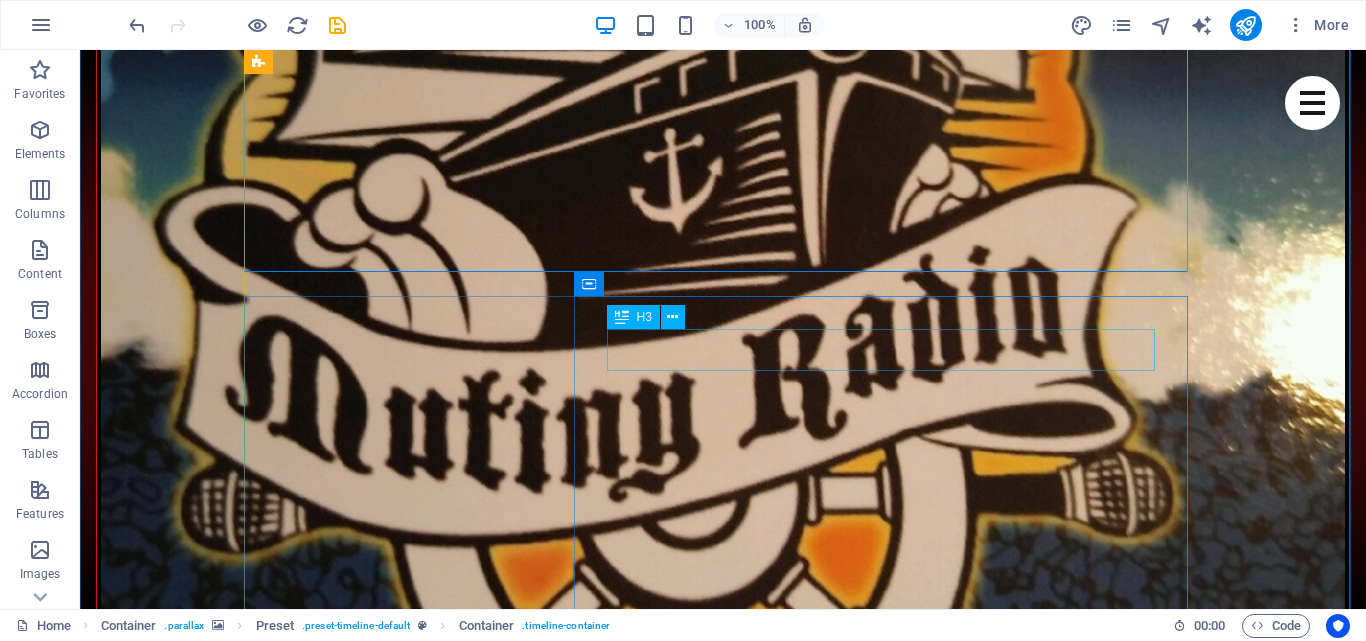 scroll, scrollTop: 2717, scrollLeft: 0, axis: vertical 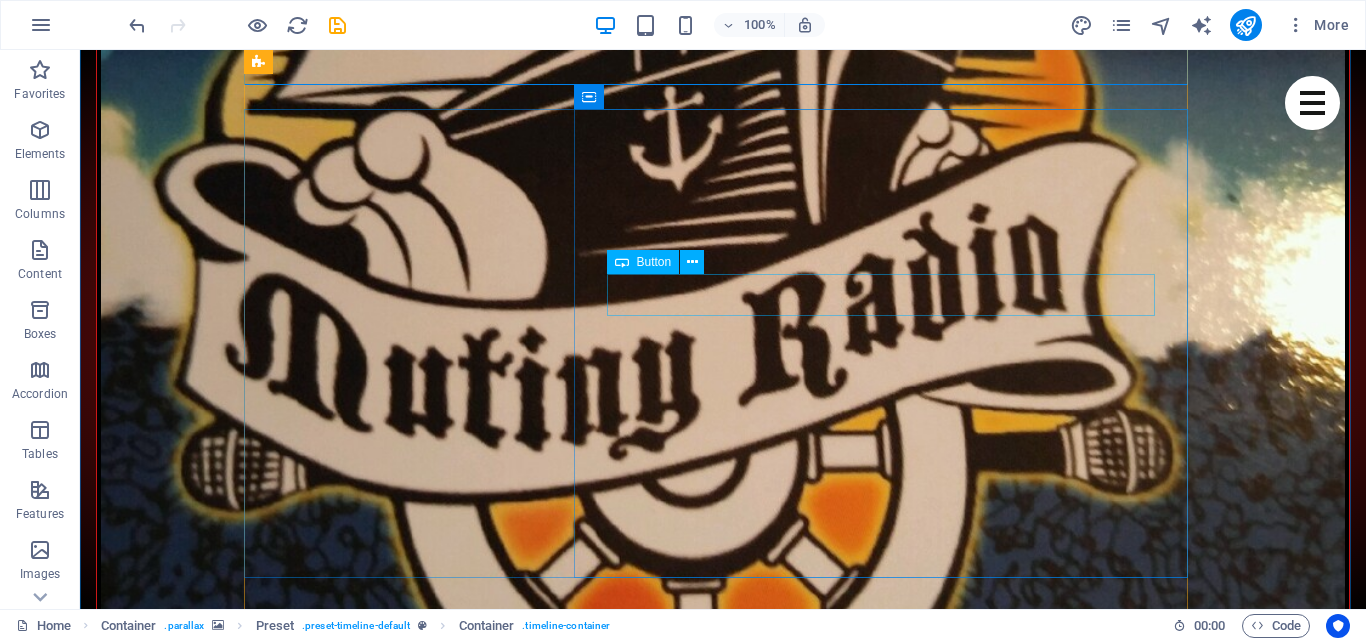click on "Tickets" at bounding box center [743, 7942] 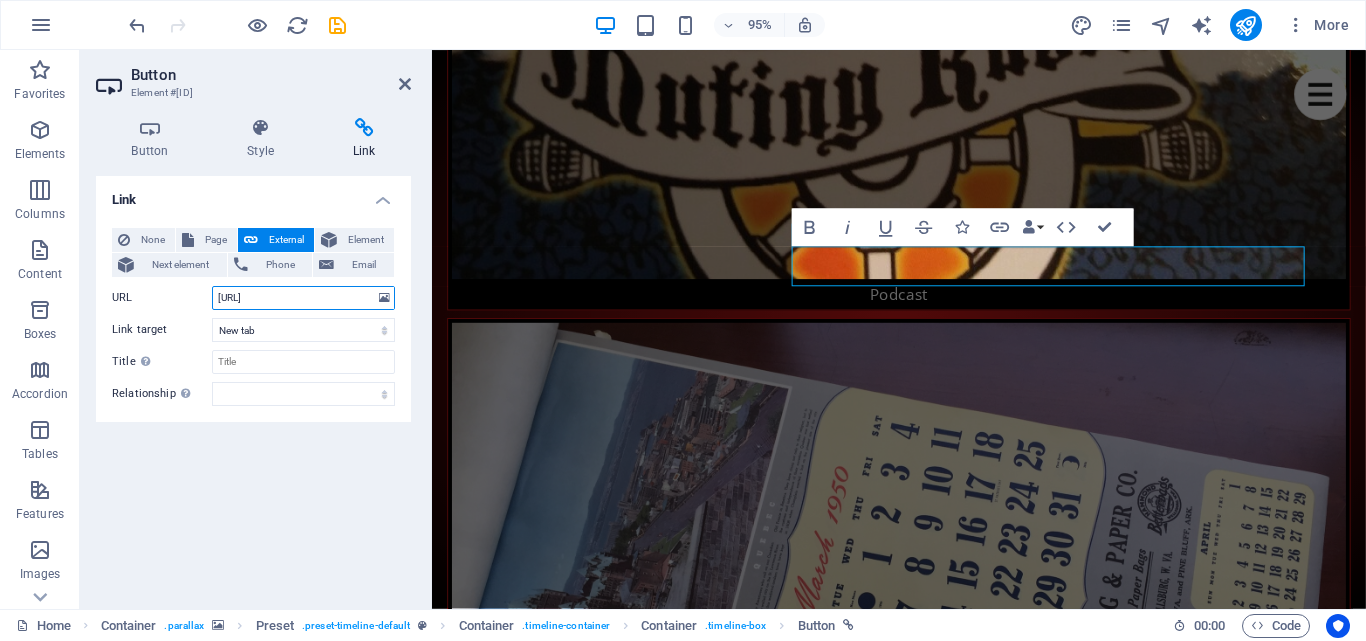click on "[URL]" at bounding box center (303, 298) 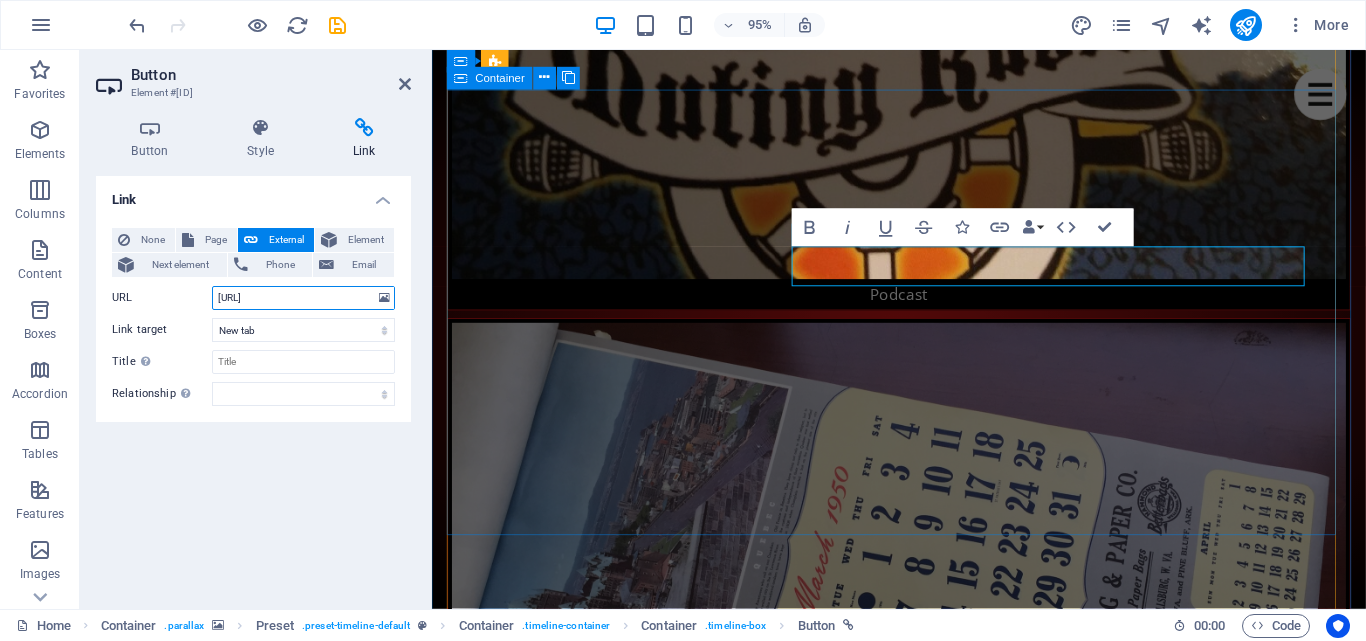 scroll, scrollTop: 0, scrollLeft: 3, axis: horizontal 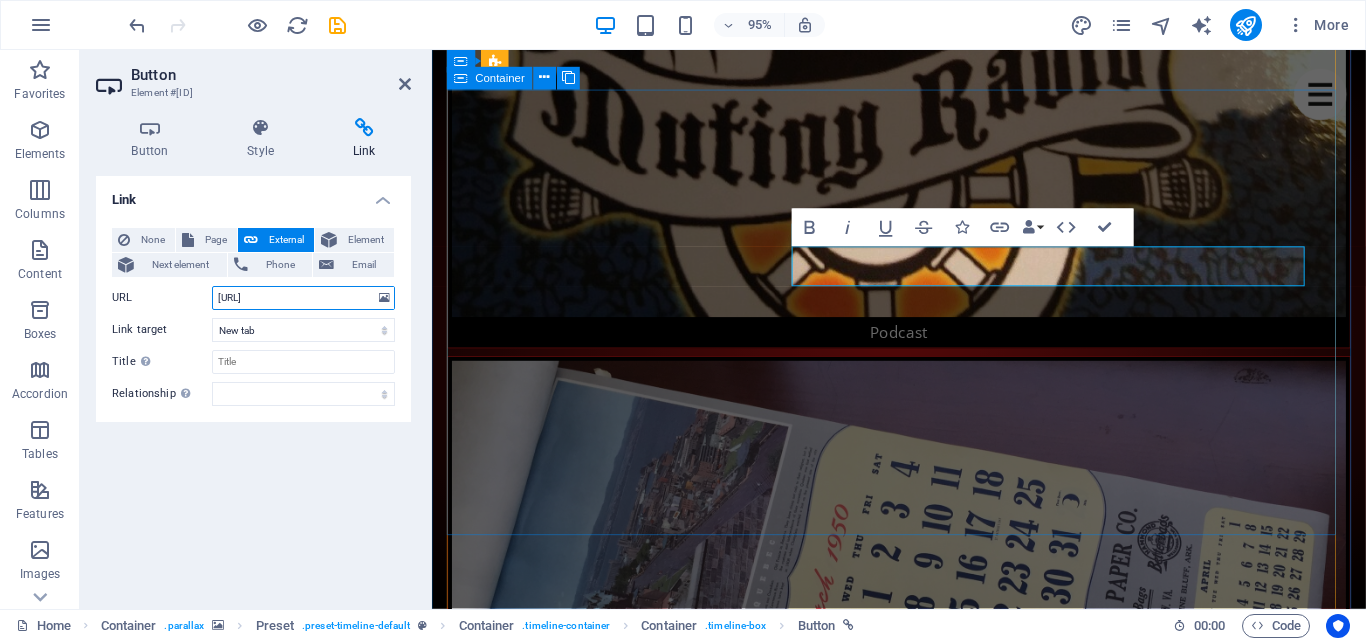 type on "[URL]" 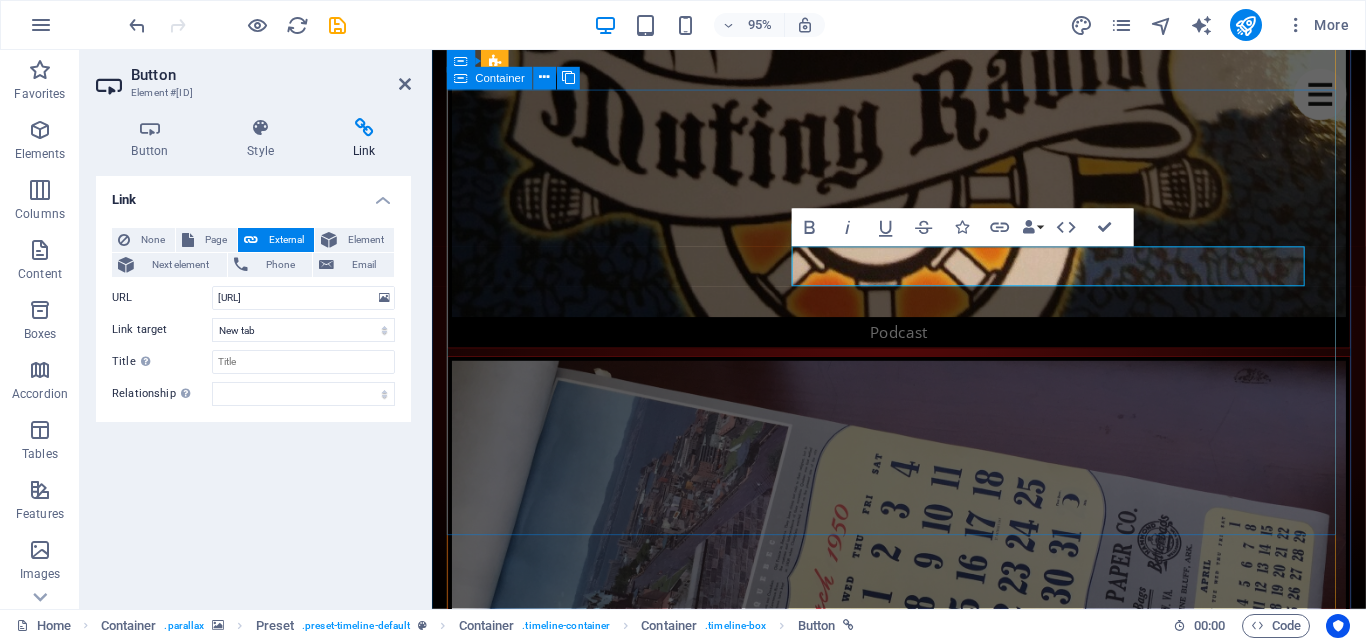scroll, scrollTop: 0, scrollLeft: 0, axis: both 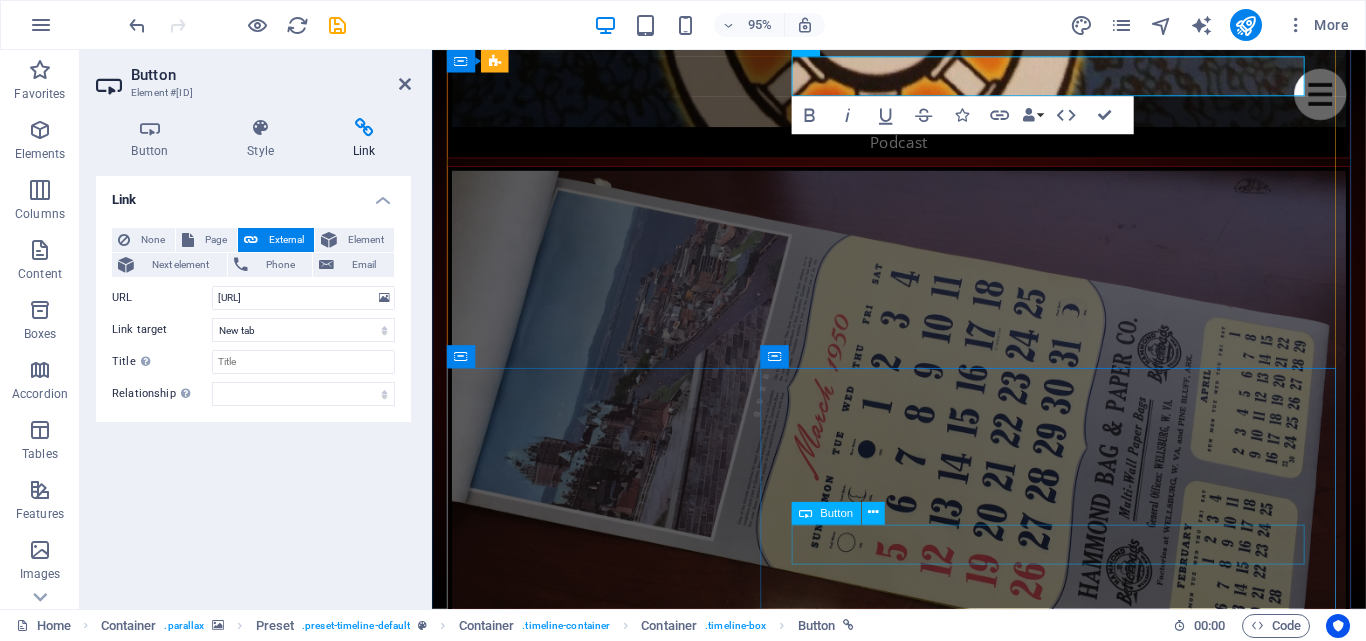 click on "Tickets" at bounding box center [944, 7380] 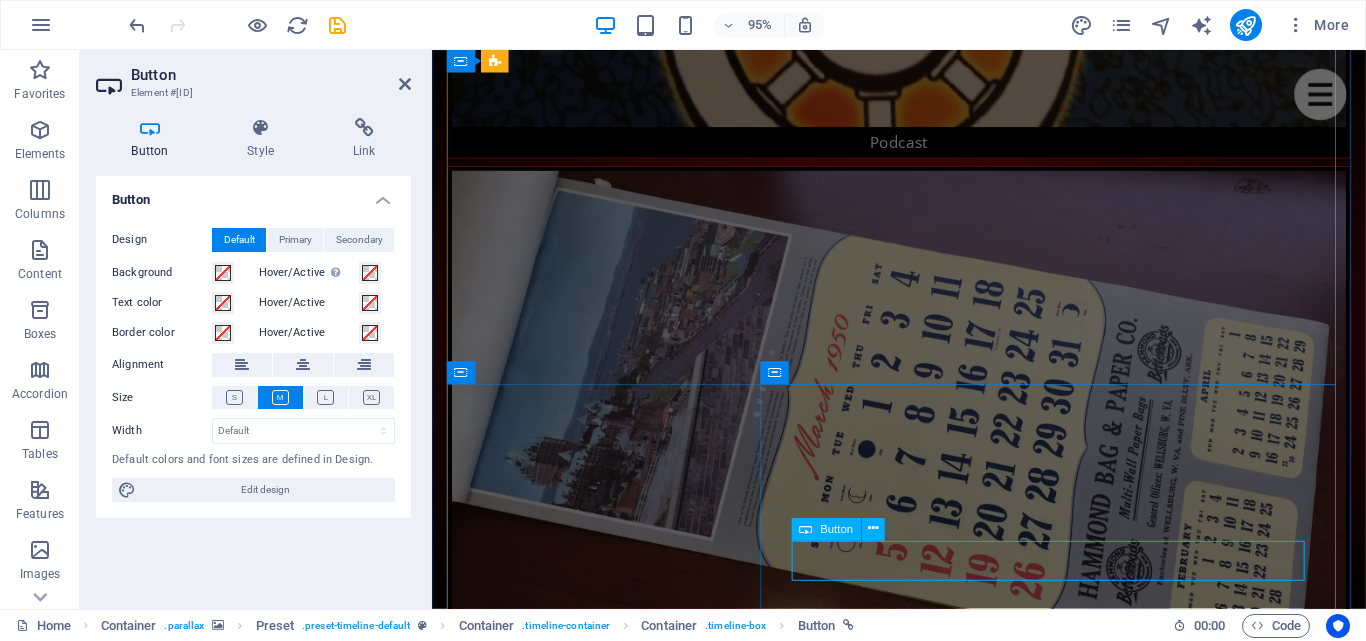 scroll, scrollTop: 2900, scrollLeft: 0, axis: vertical 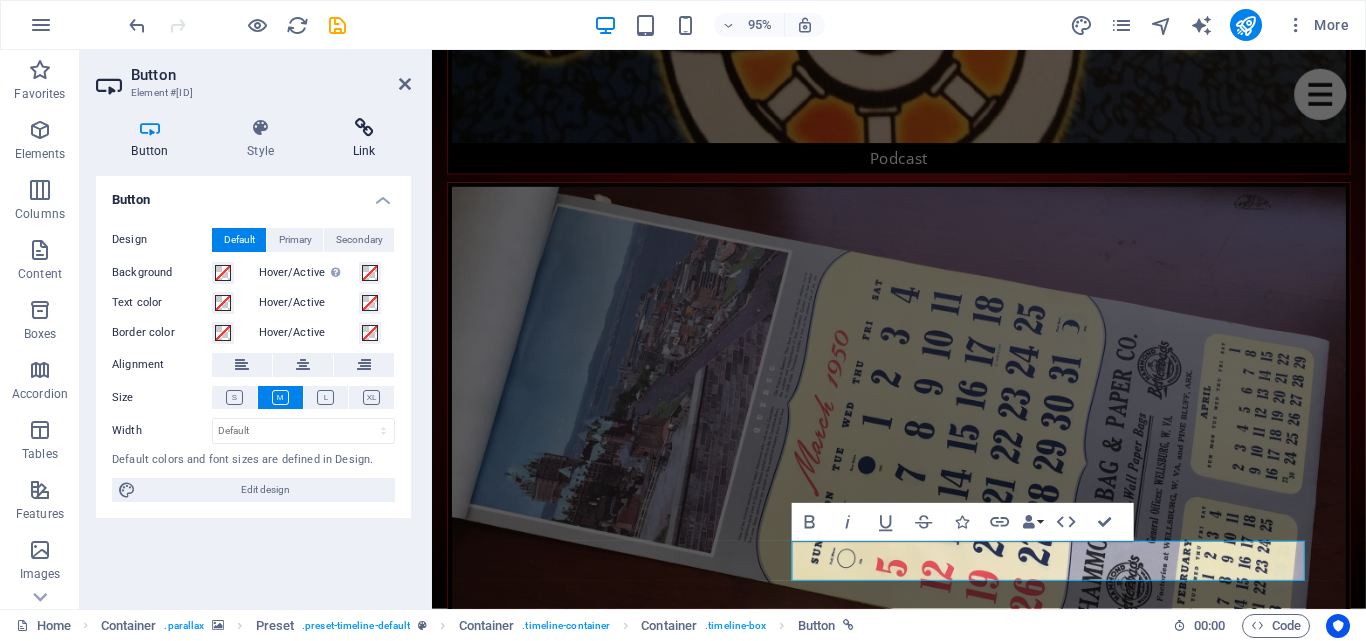 click at bounding box center [364, 128] 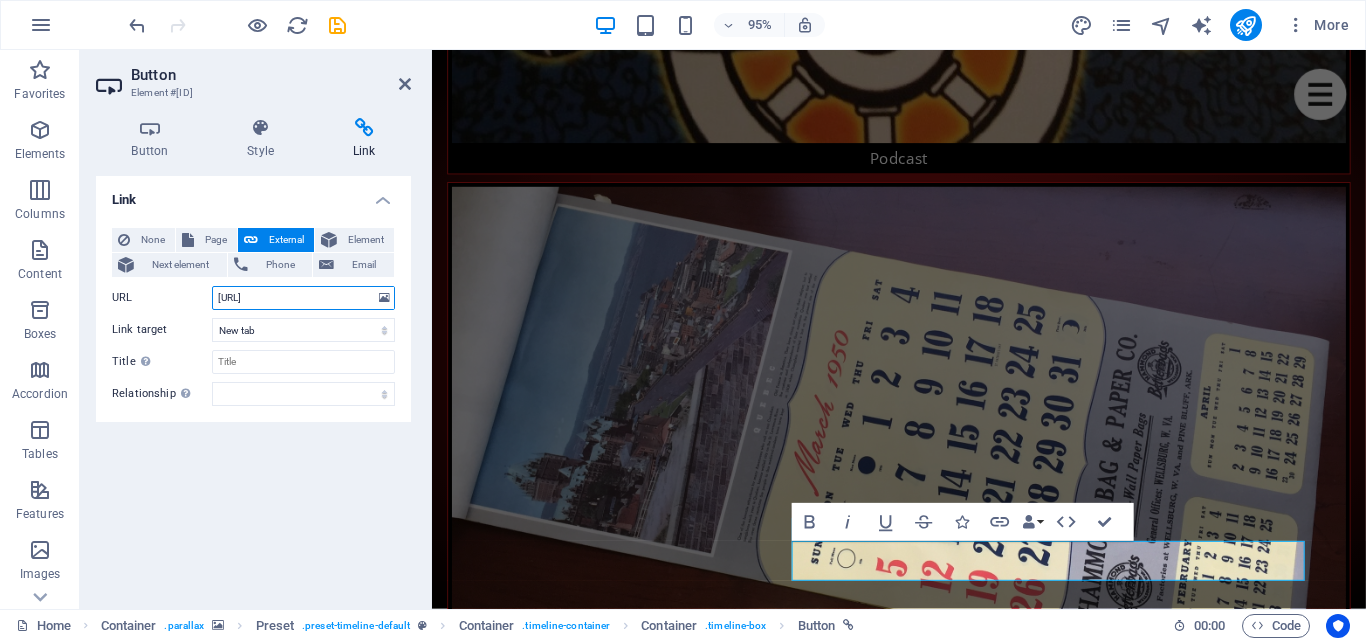 drag, startPoint x: 289, startPoint y: 295, endPoint x: 308, endPoint y: 312, distance: 25.495098 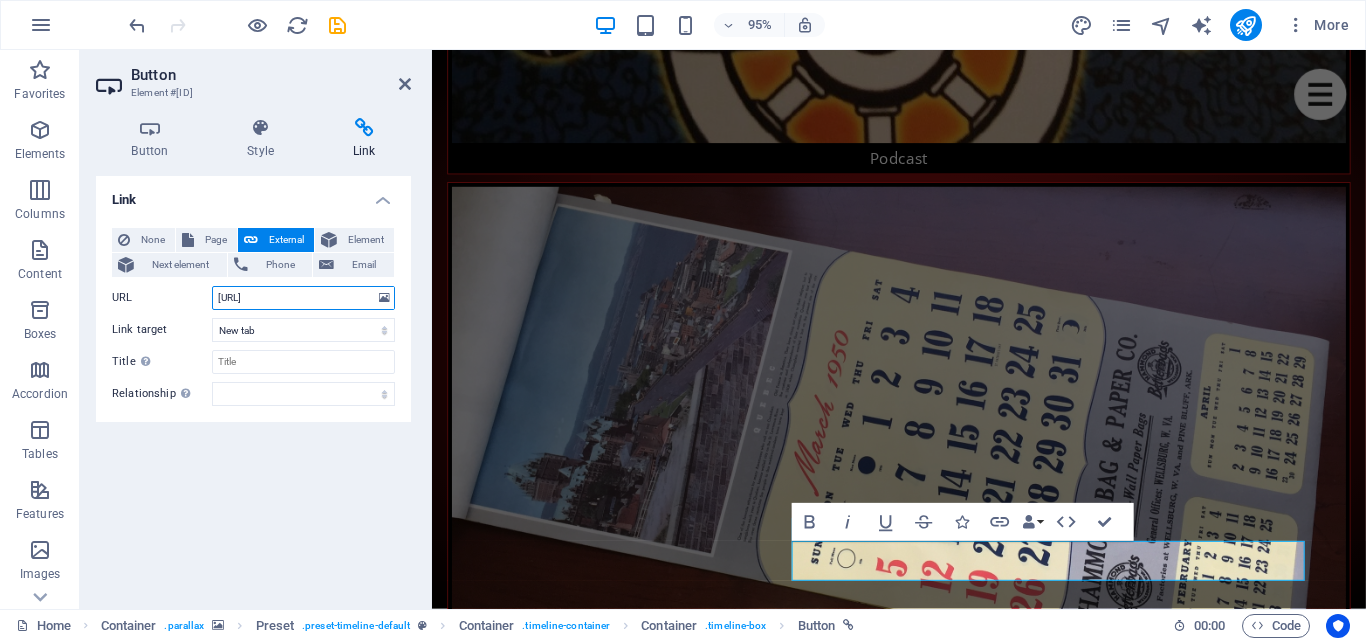 click on "[URL]" at bounding box center (303, 298) 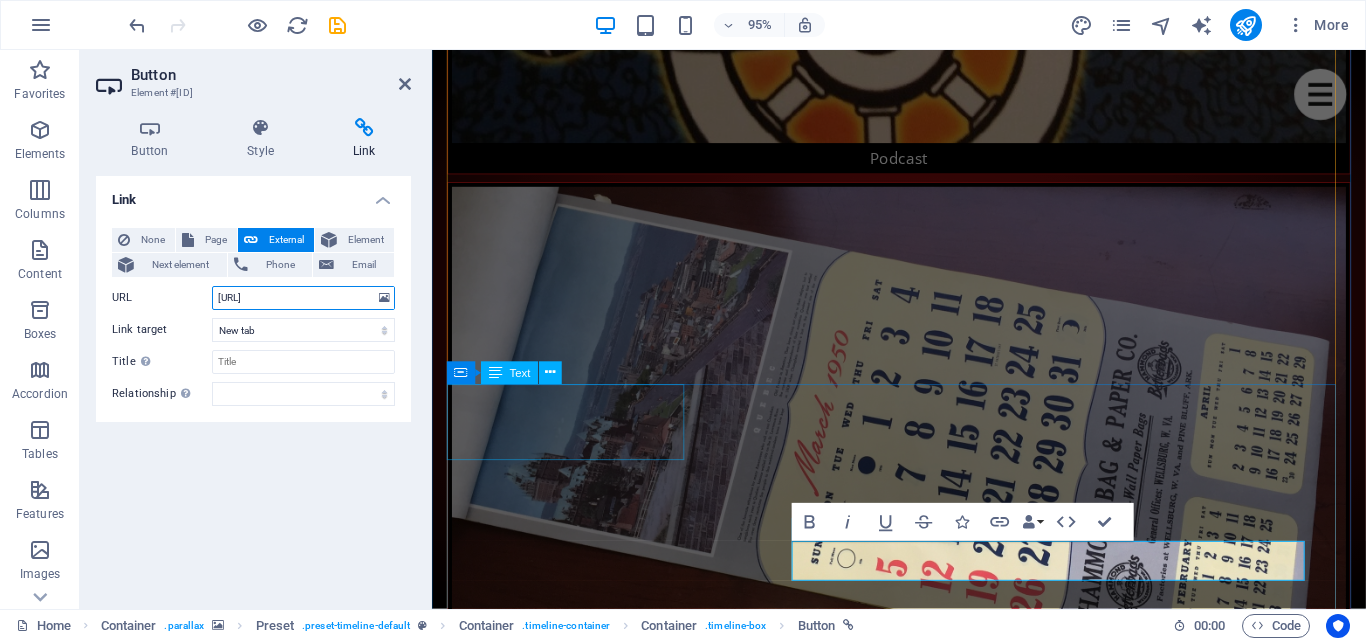scroll, scrollTop: 0, scrollLeft: 216, axis: horizontal 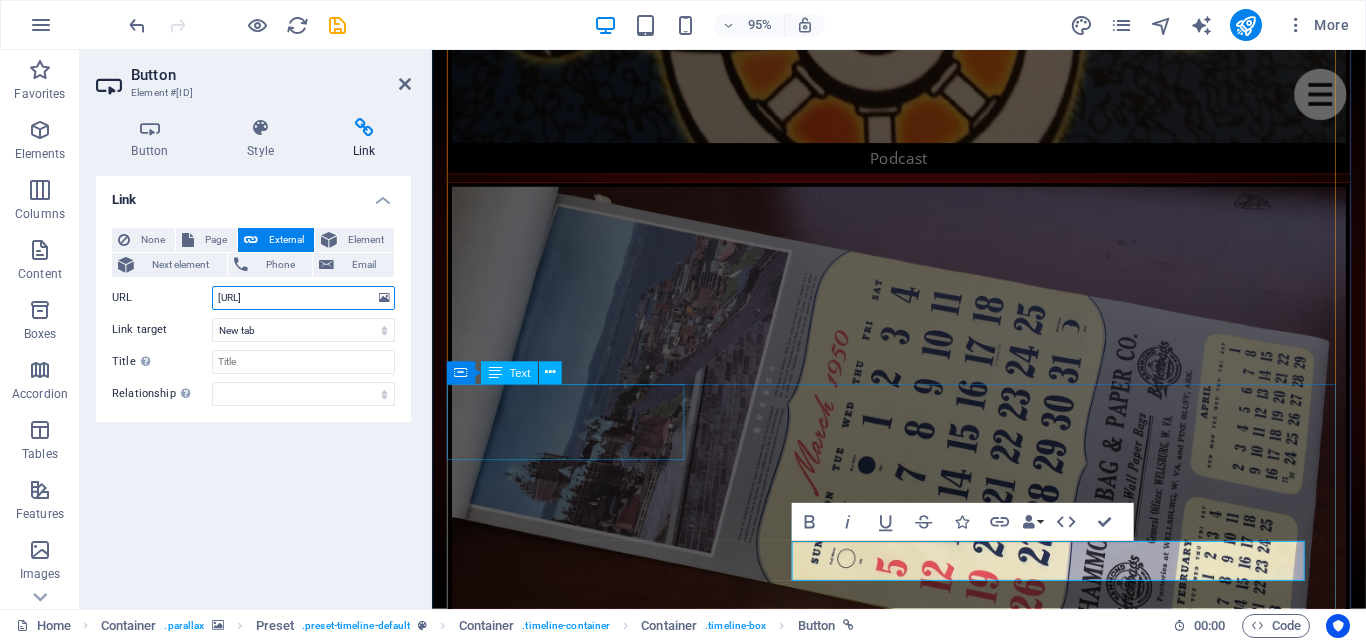 paste on "[URL]" 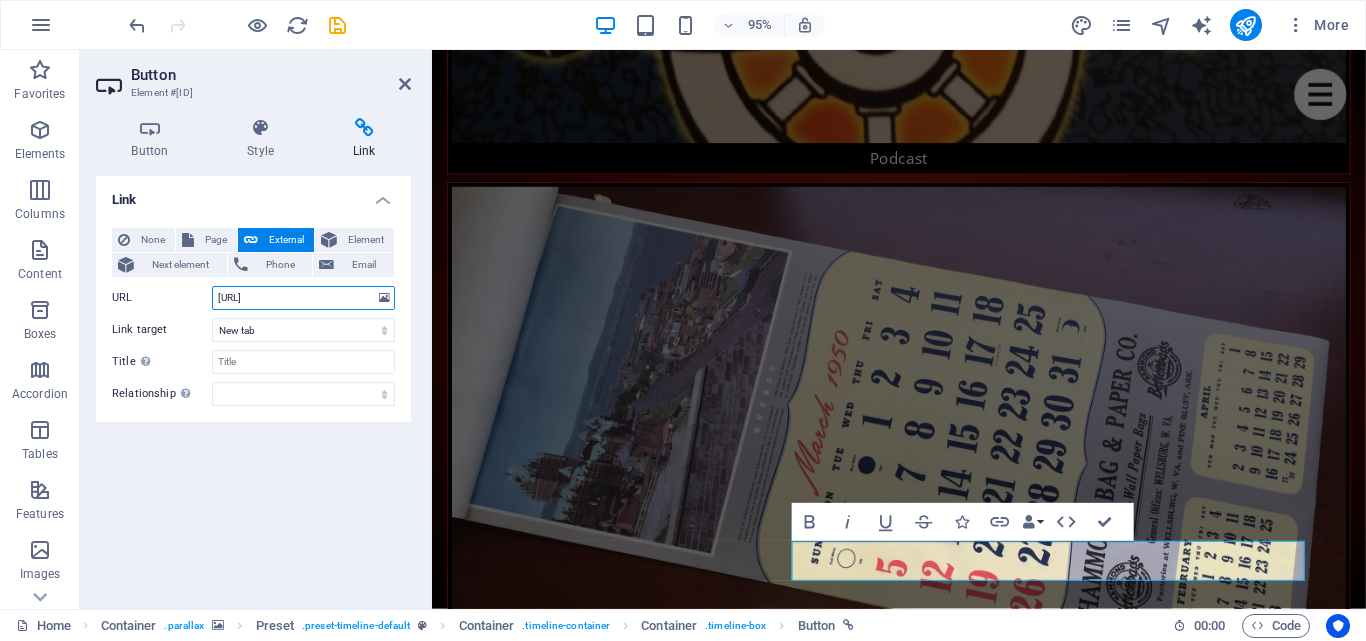 type on "[URL]" 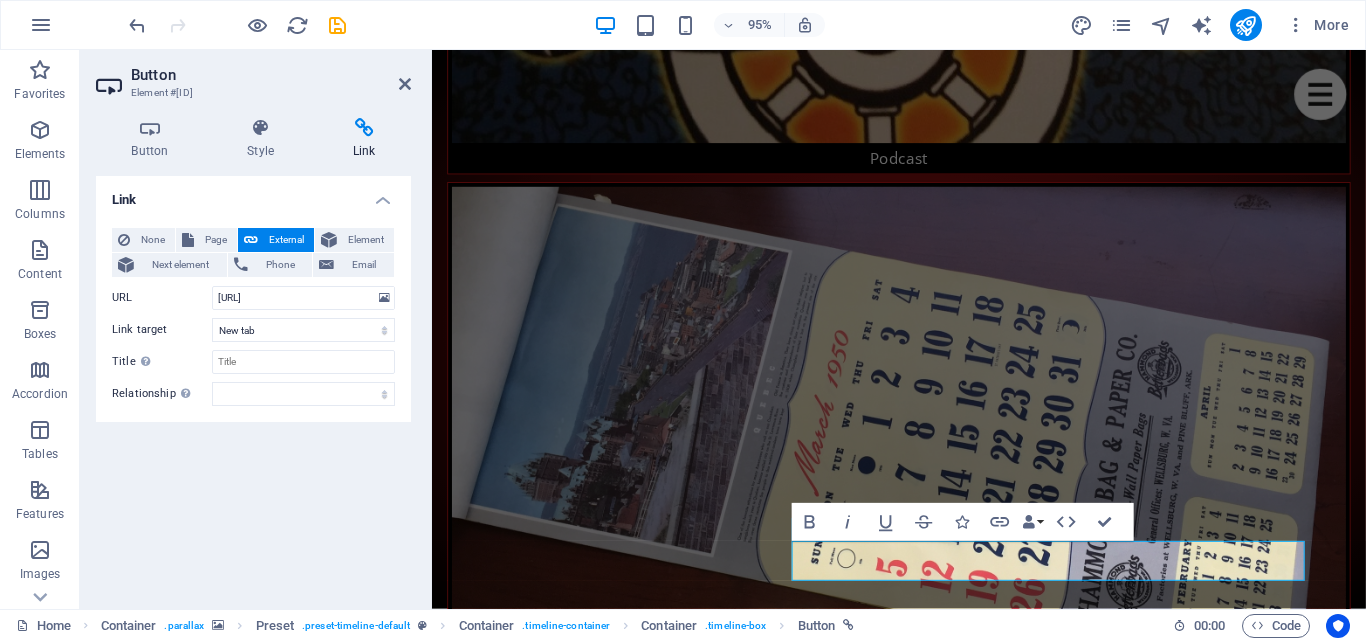 scroll, scrollTop: 0, scrollLeft: 0, axis: both 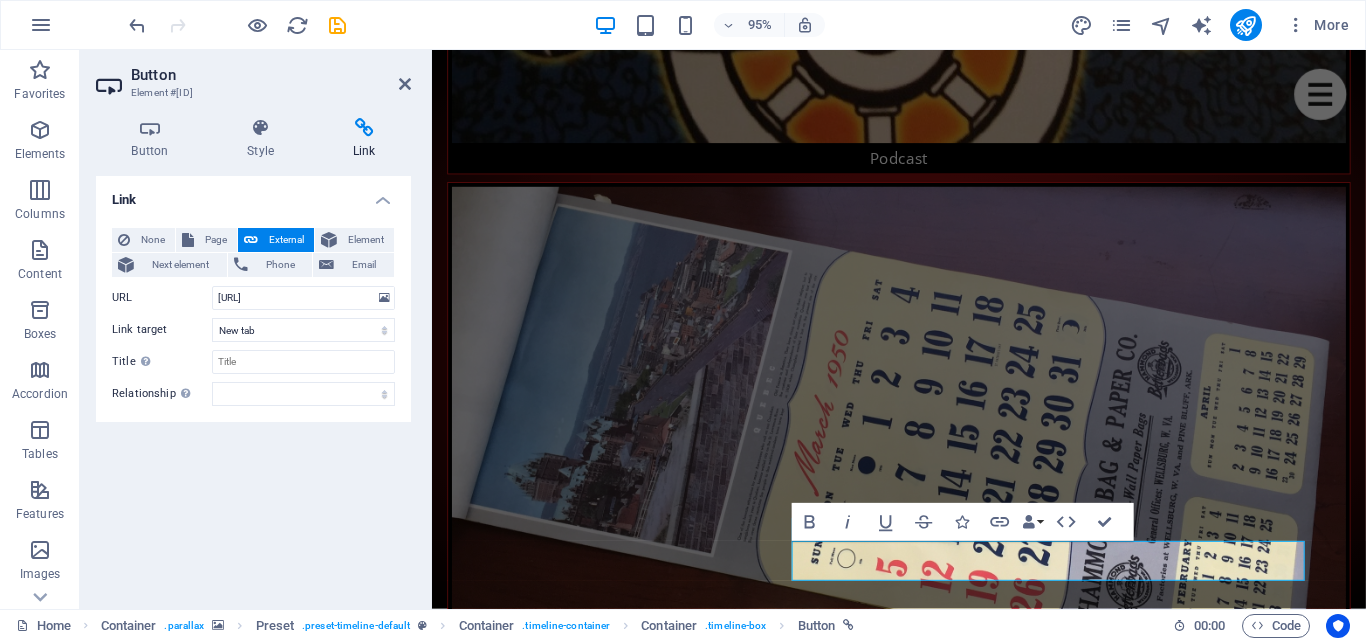 click on "Link None Page External Element Next element Phone Email Page Home Subpage Legal Notice Privacy Element
URL [URL] Phone Email Link target New tab Same tab Overlay Title Additional link description, should not be the same as the link text. The title is most often shown as a tooltip text when the mouse moves over the element. Leave empty if uncertain. Relationship Sets the  relationship of this link to the link target . For example, the value "nofollow" instructs search engines not to follow the link. Can be left empty. alternate author bookmark external help license next nofollow noreferrer noopener prev search tag" at bounding box center [253, 384] 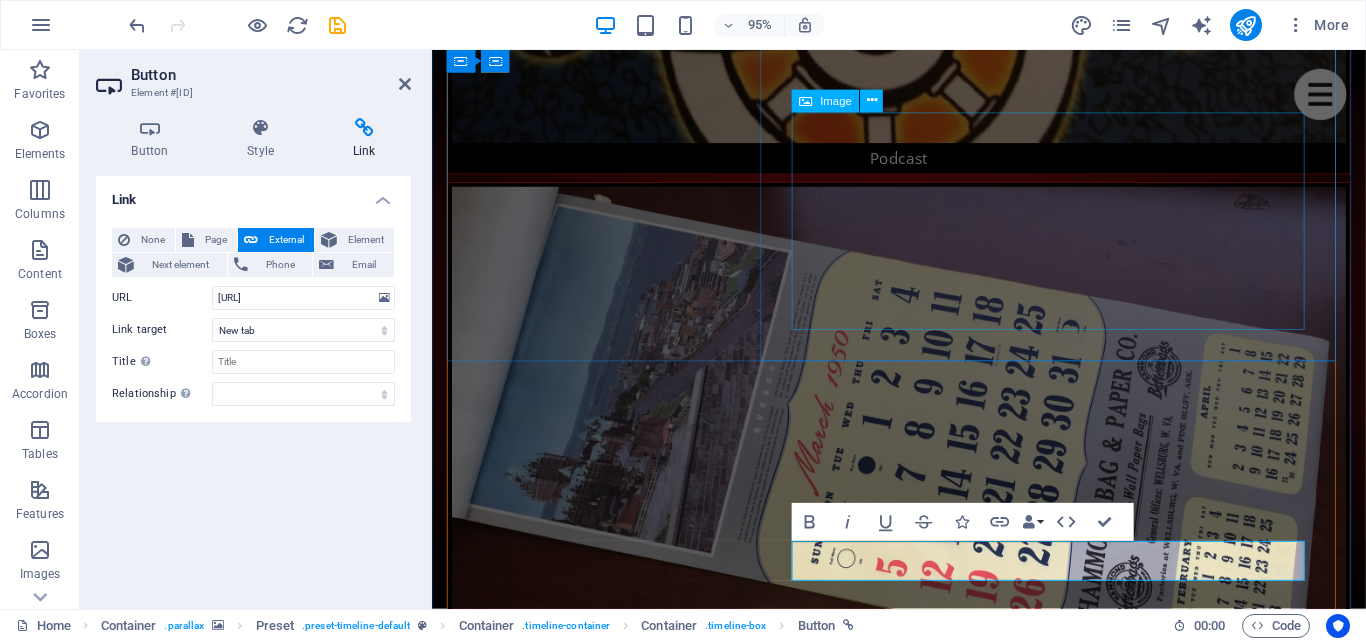 click at bounding box center (944, 6959) 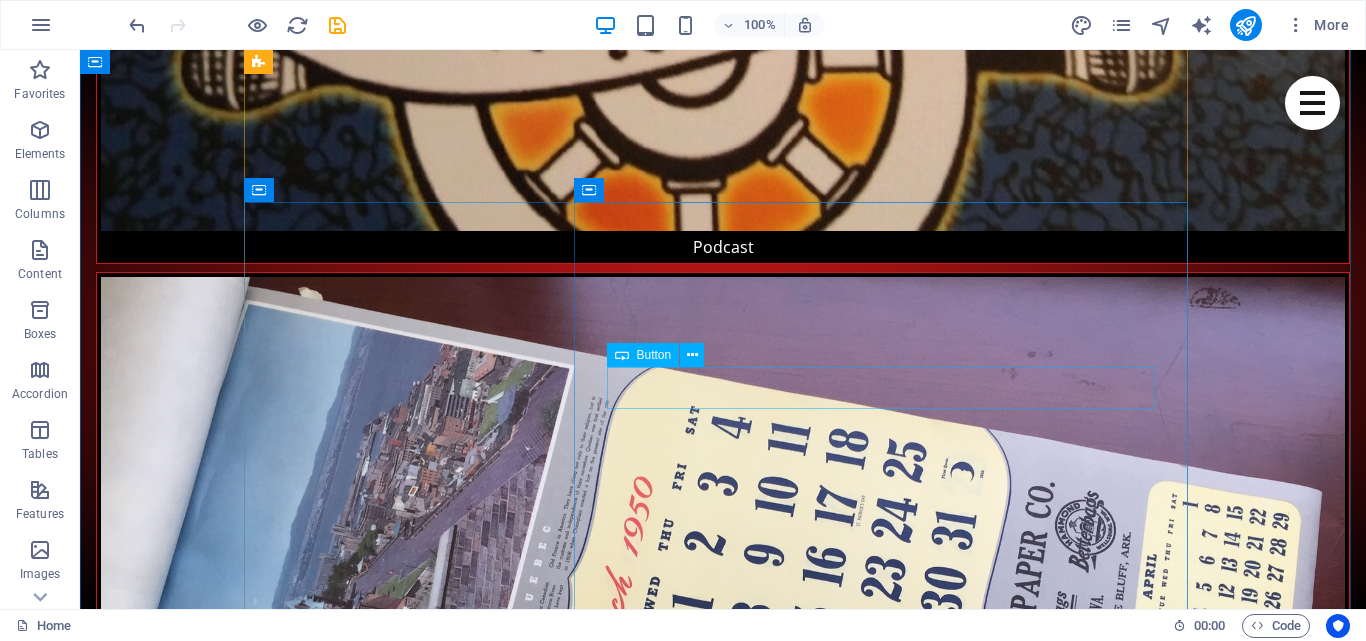 scroll, scrollTop: 2917, scrollLeft: 0, axis: vertical 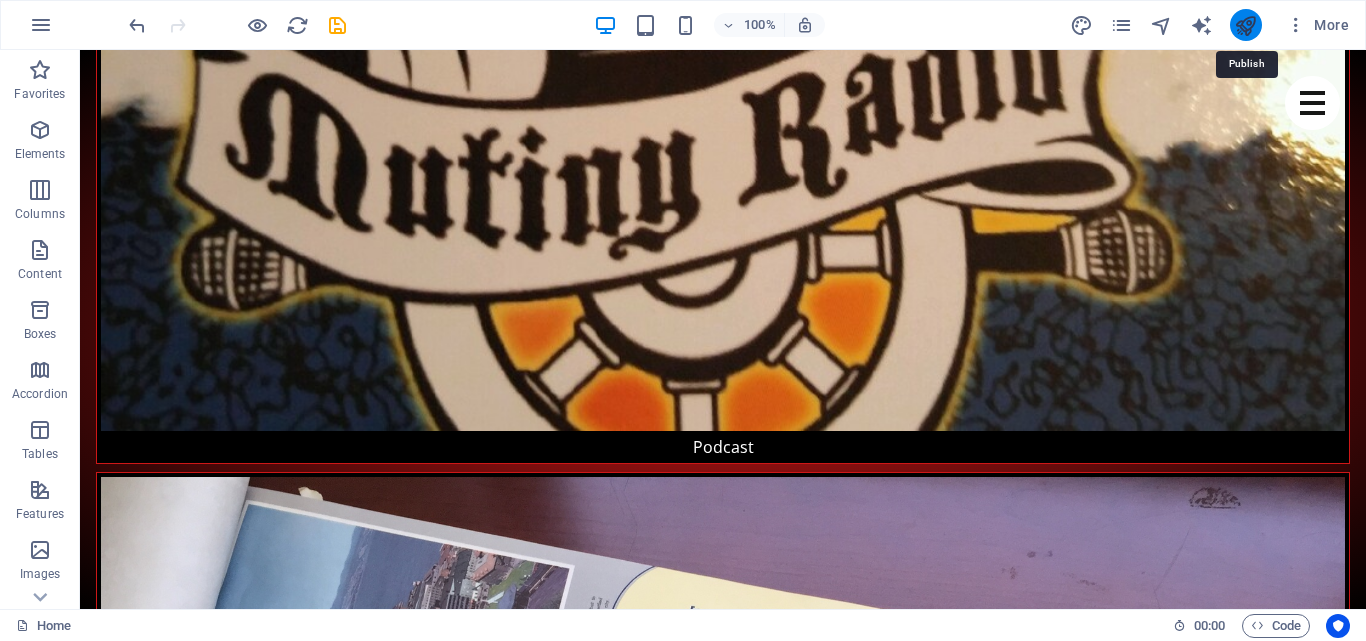 click at bounding box center [1245, 25] 